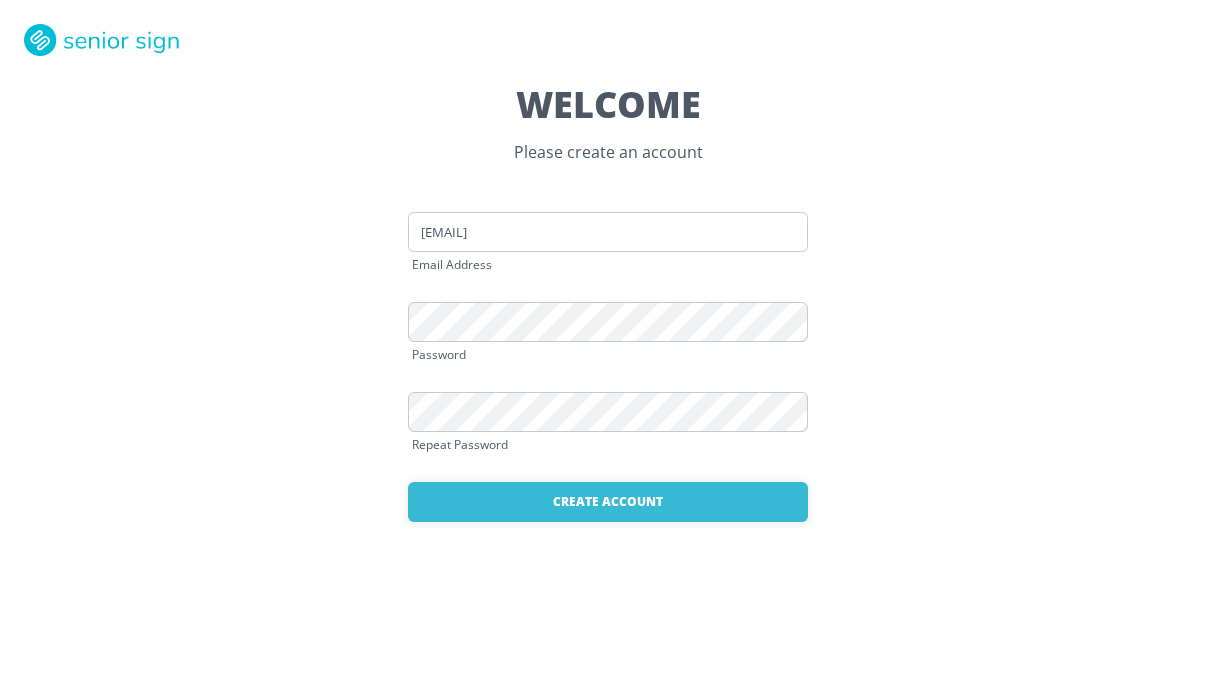 scroll, scrollTop: 0, scrollLeft: 0, axis: both 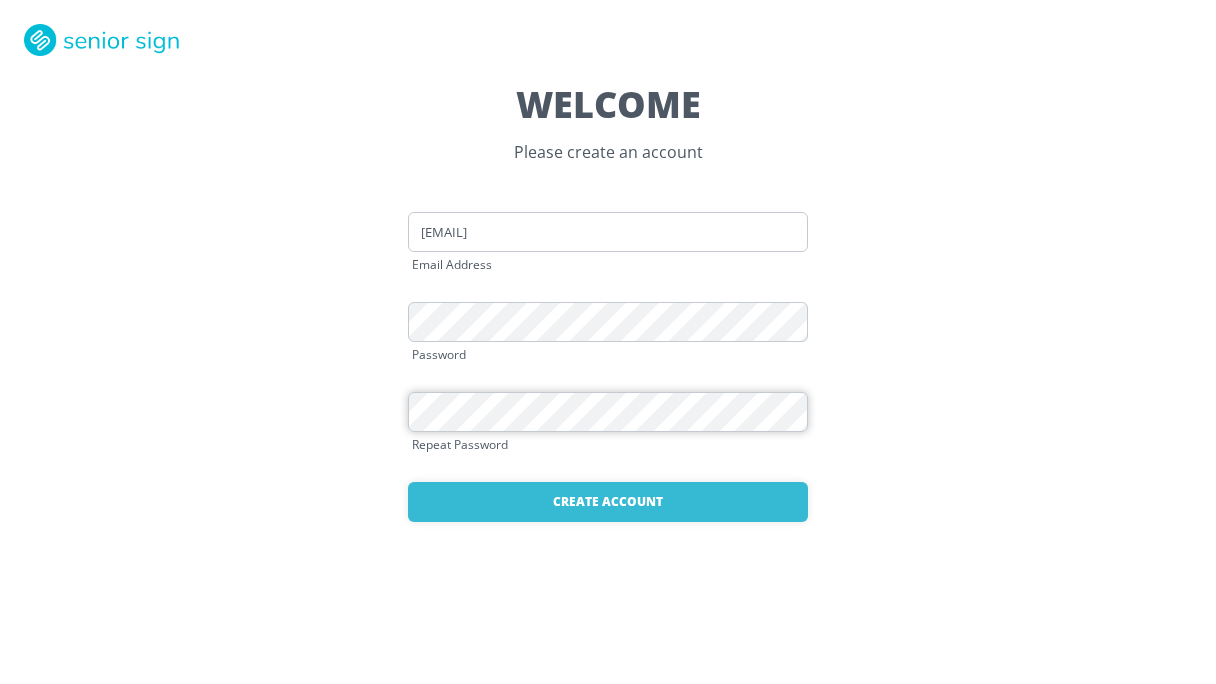 click on "Create Account" at bounding box center (608, 502) 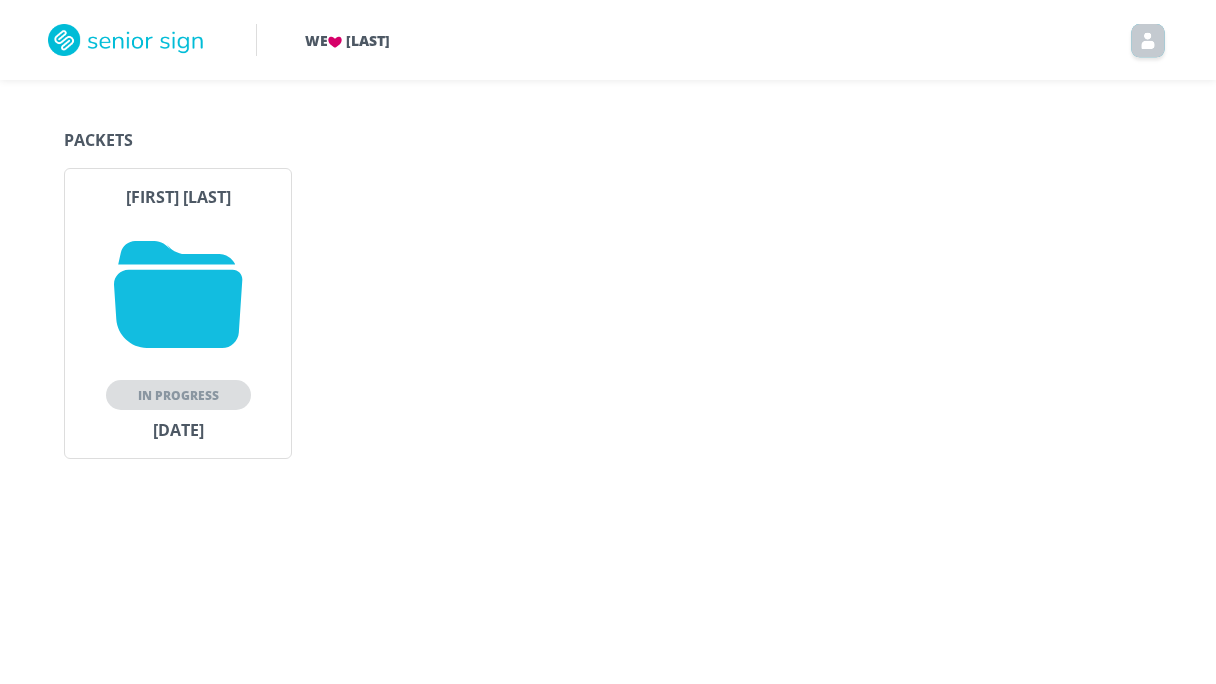 click on "In Progress" at bounding box center [178, 395] 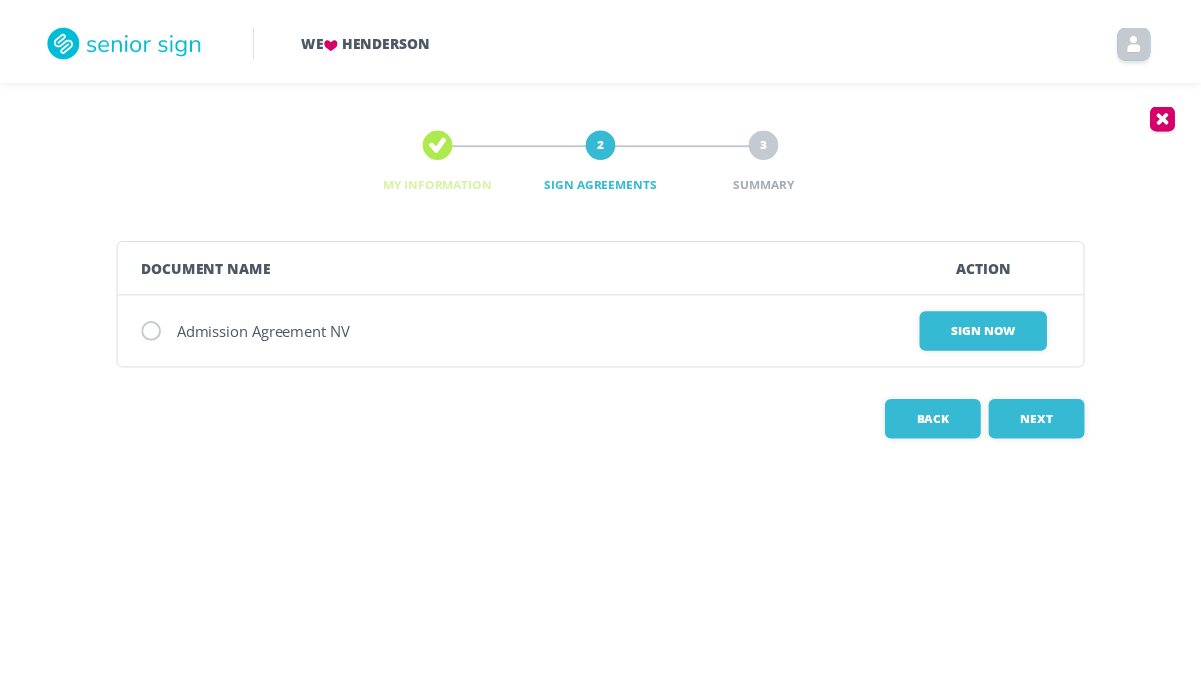 scroll, scrollTop: 0, scrollLeft: 0, axis: both 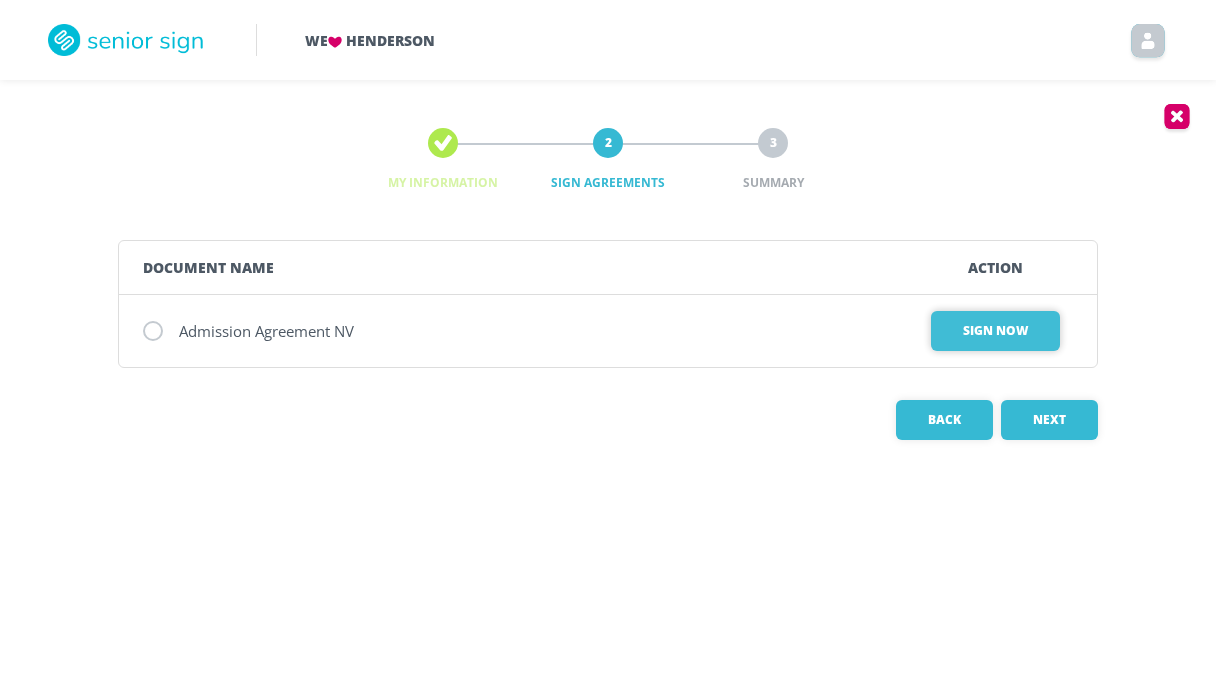 click on "Sign Now" at bounding box center [995, 331] 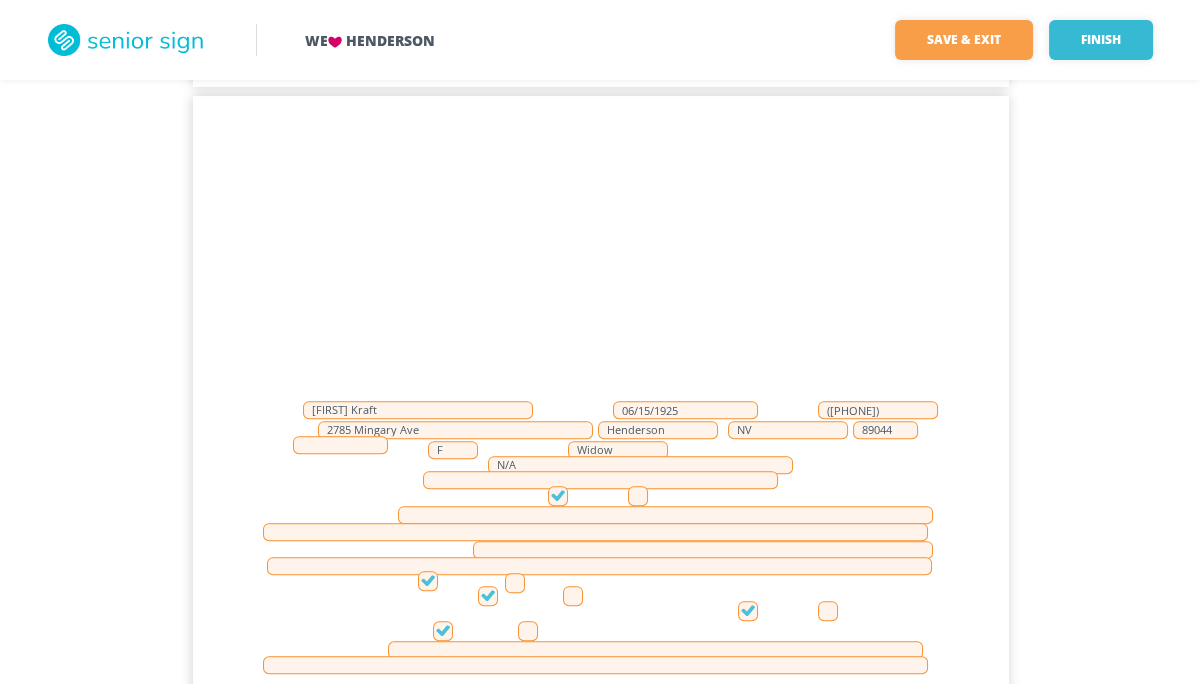 scroll, scrollTop: 1328, scrollLeft: 0, axis: vertical 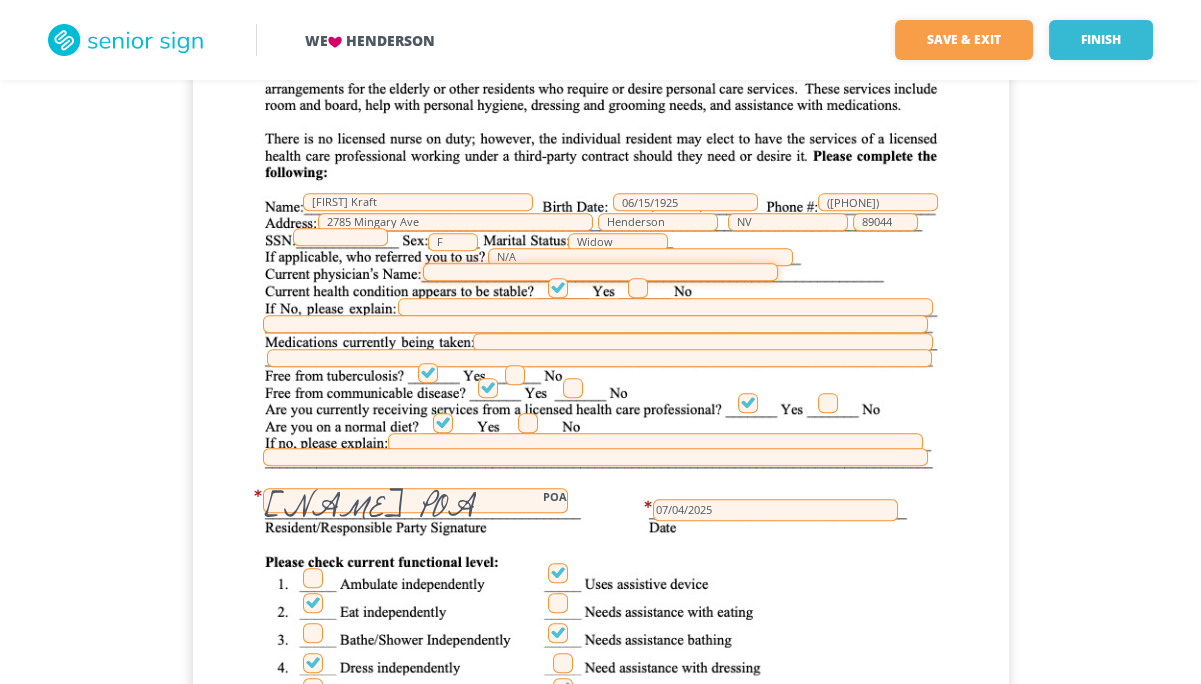 click at bounding box center [600, 272] 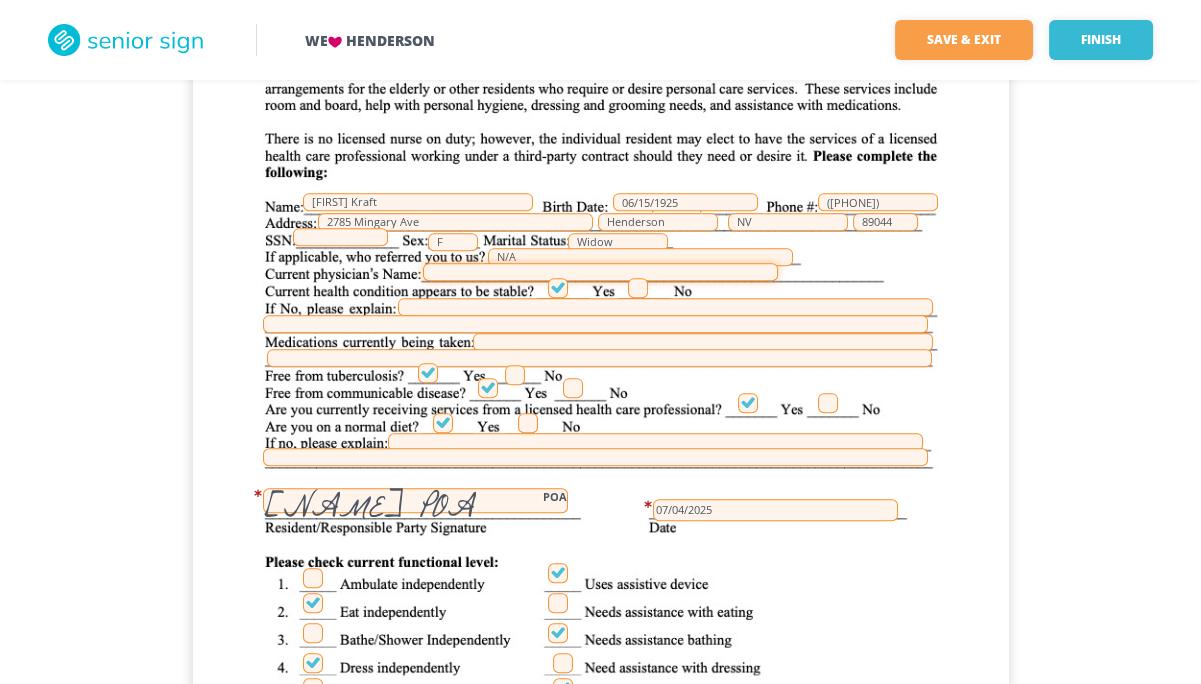 click at bounding box center (600, 272) 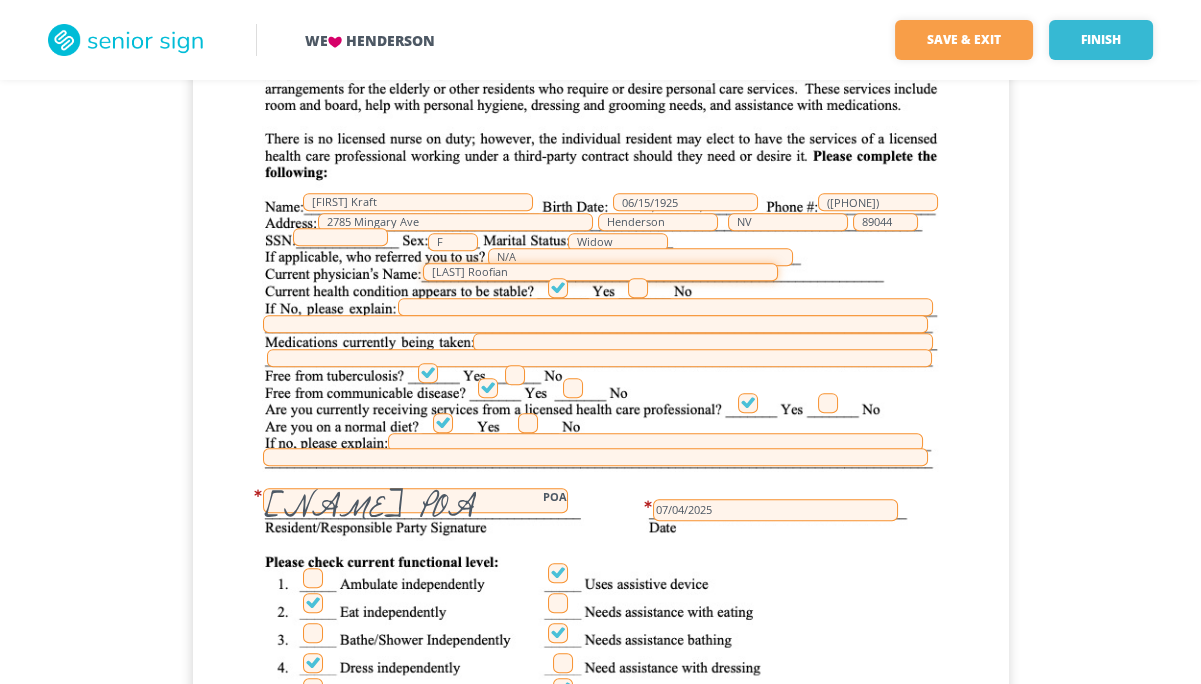 type on "[LAST] Roofian" 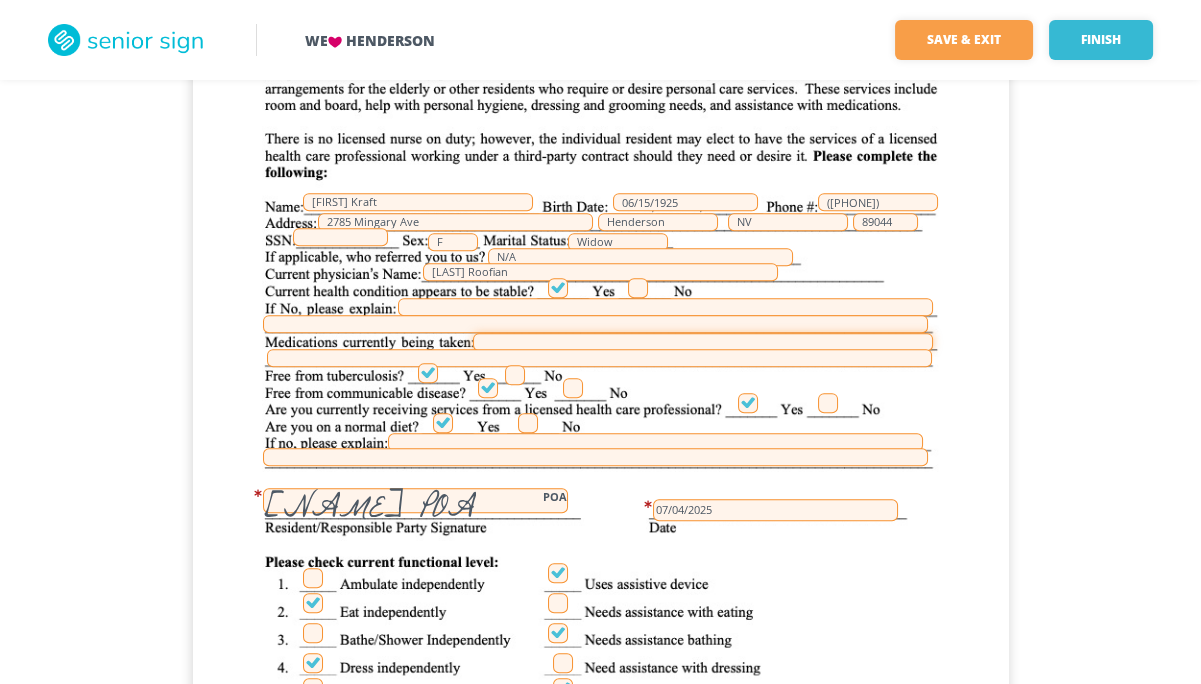 click at bounding box center [703, 342] 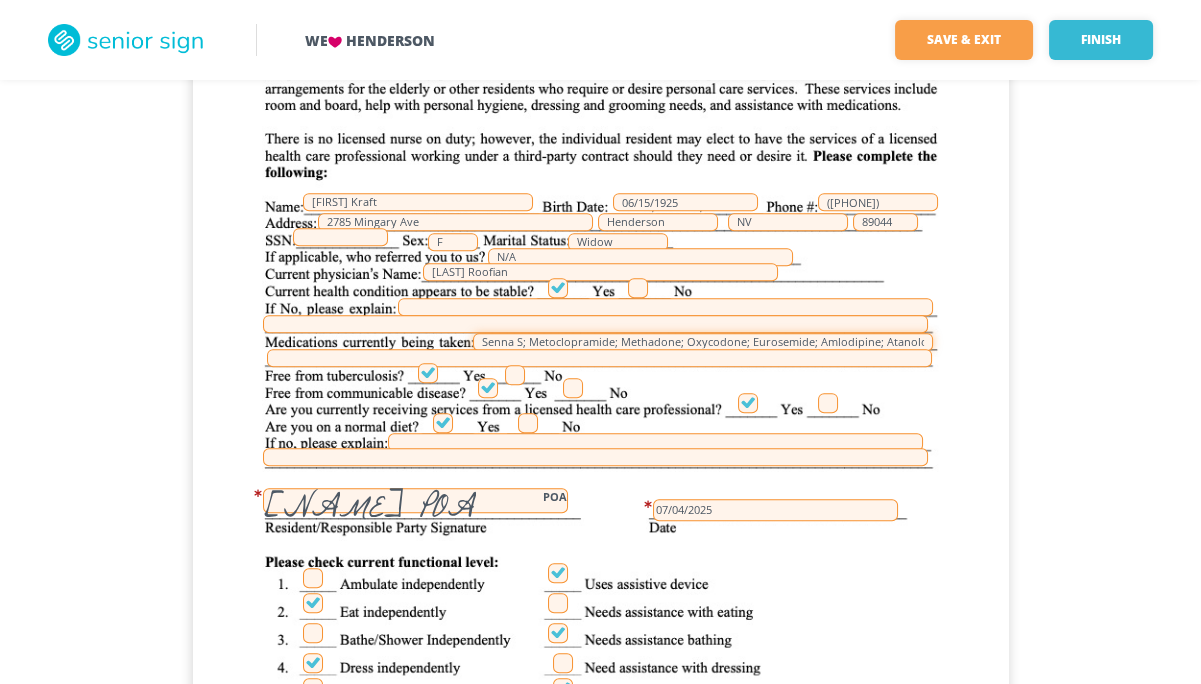 type on "Senna S; Metoclopramide; Methadone; Oxycodone; Eurosemide; Amlodipine; Atanolol;" 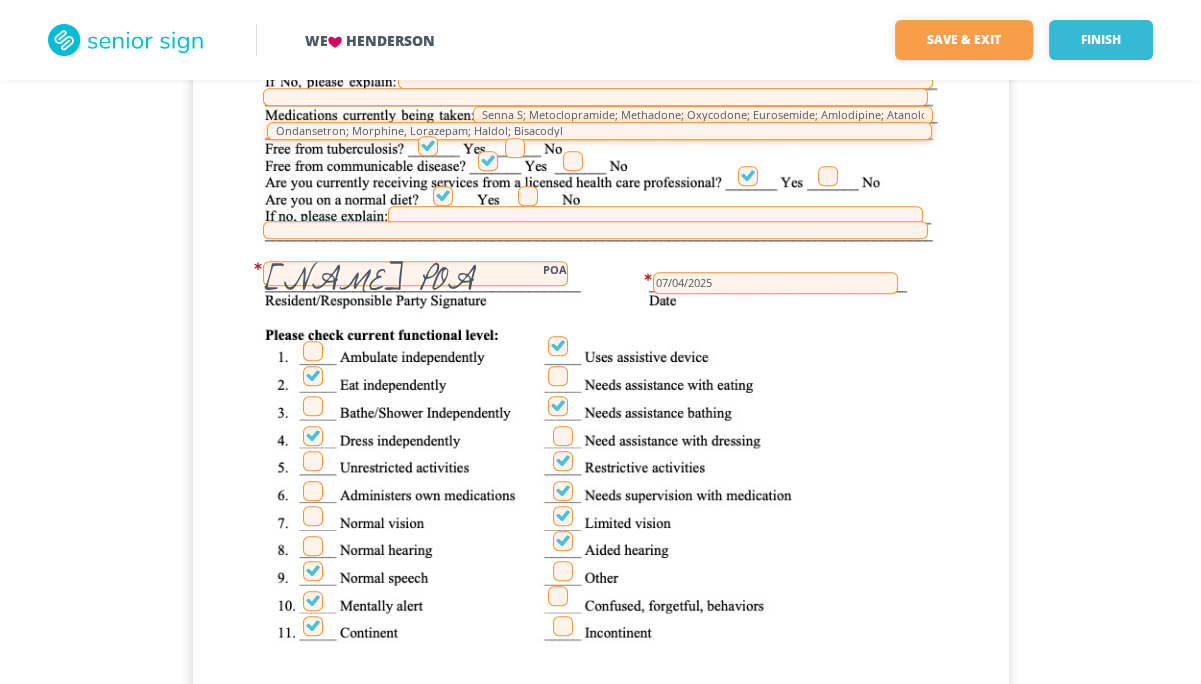 scroll, scrollTop: 1621, scrollLeft: 0, axis: vertical 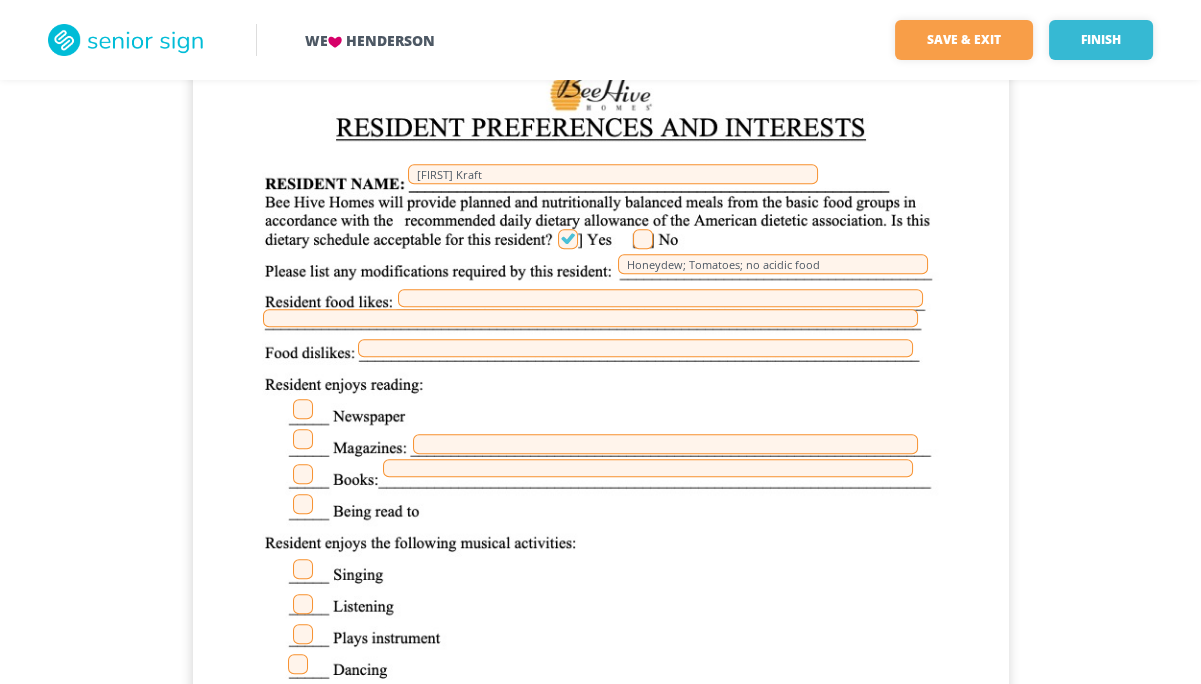 type on "Ondansetron; Morphine, Lorazepam; Haldol; Bisacodyl" 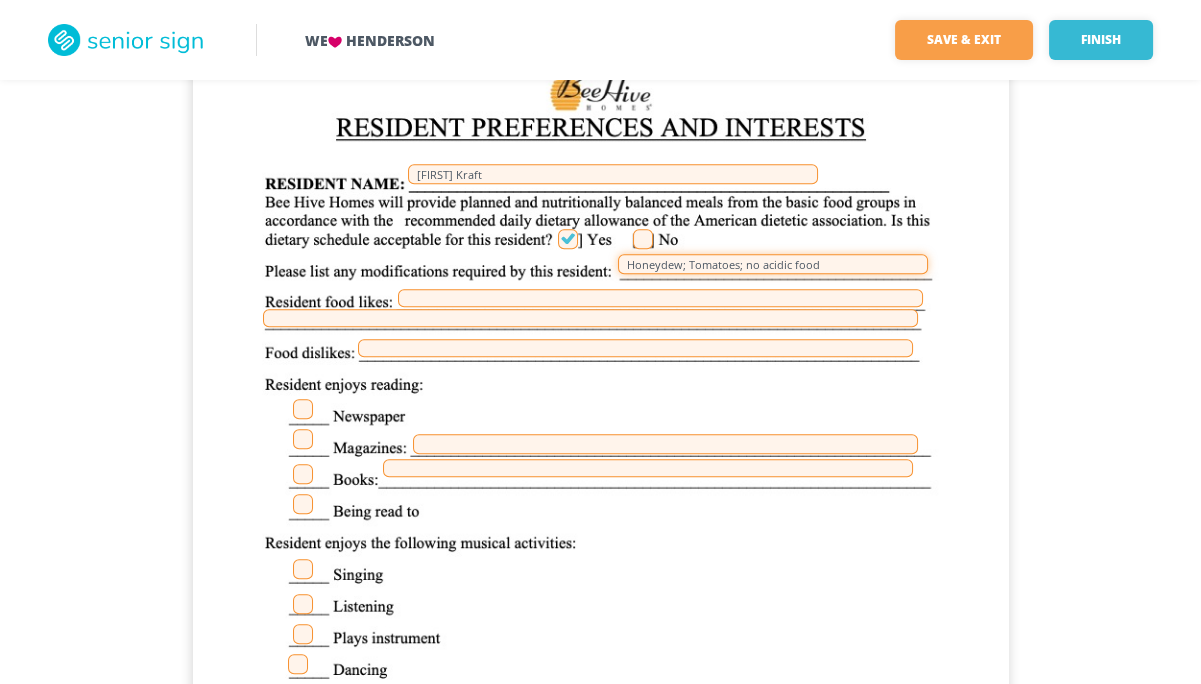 click on "Honeydew; Tomatoes; no acidic food" at bounding box center [773, 264] 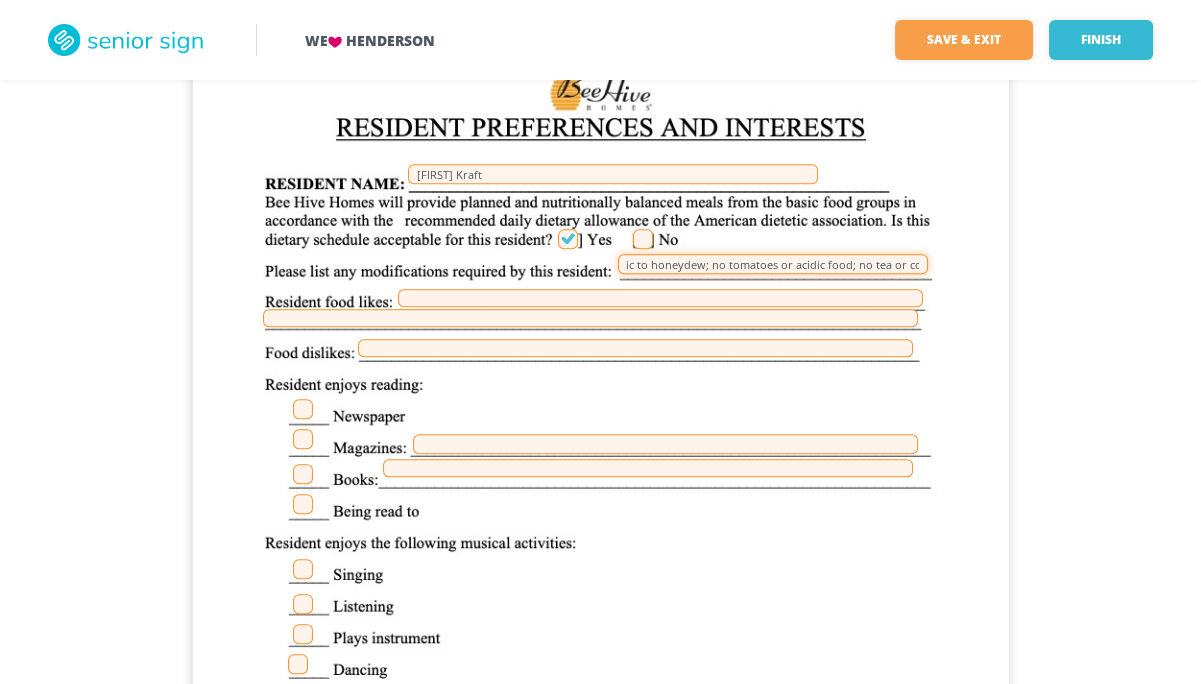 scroll, scrollTop: 0, scrollLeft: 44, axis: horizontal 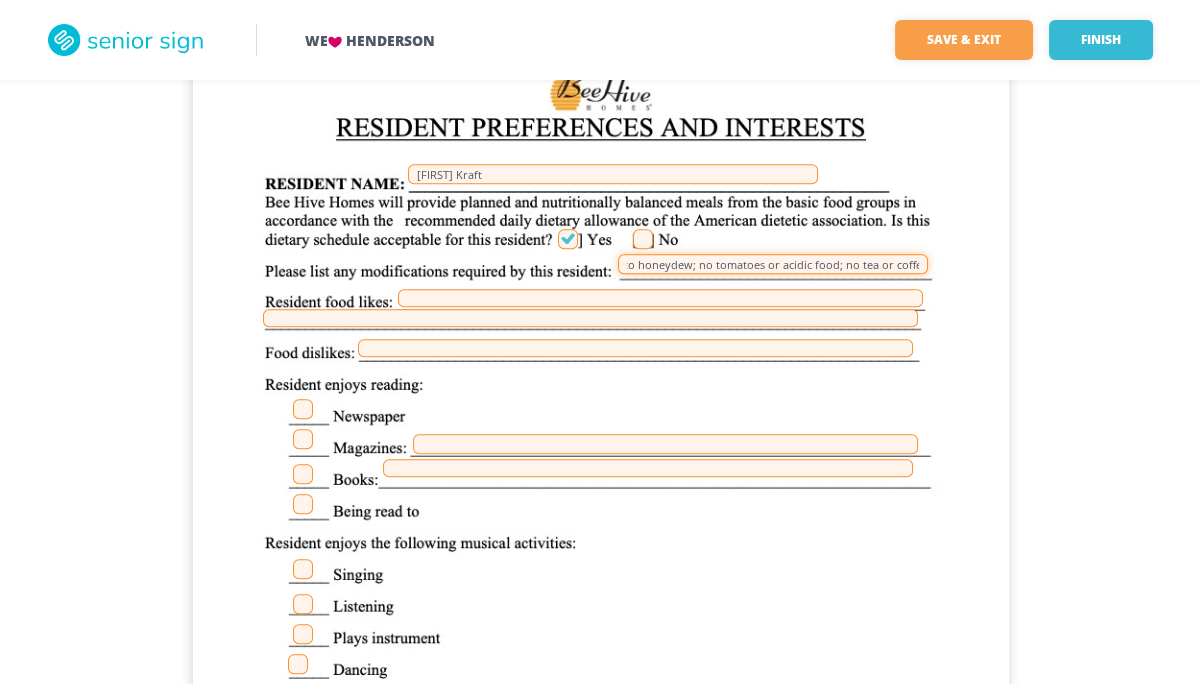 type on "Allergic to honeydew; no tomatoes or acidic food; no tea or coffee" 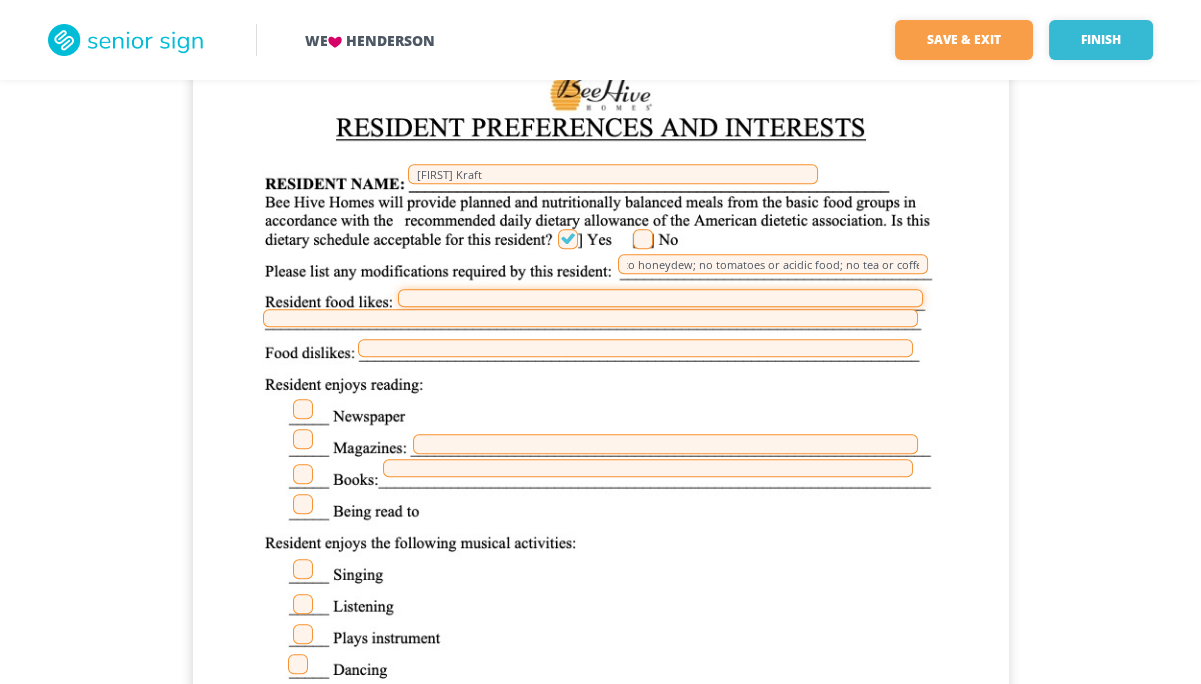 scroll, scrollTop: 0, scrollLeft: 0, axis: both 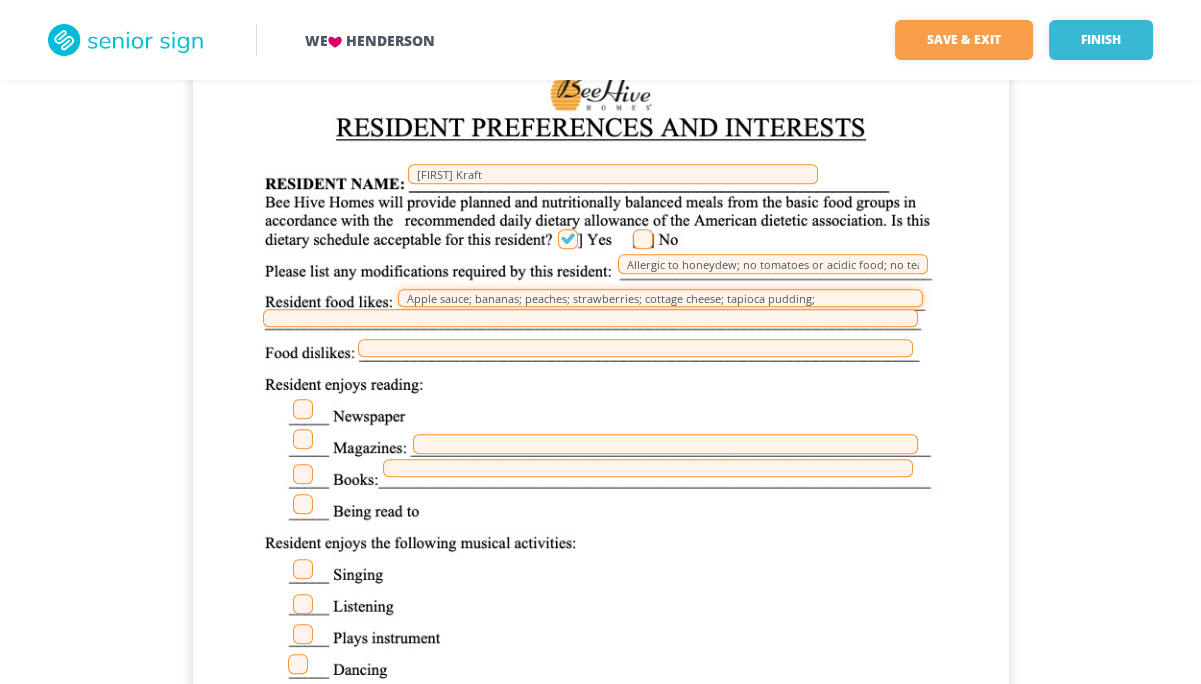click on "Apple sauce; bananas; peaches; strawberries; cottage cheese; tapioca pudding;" at bounding box center (660, 298) 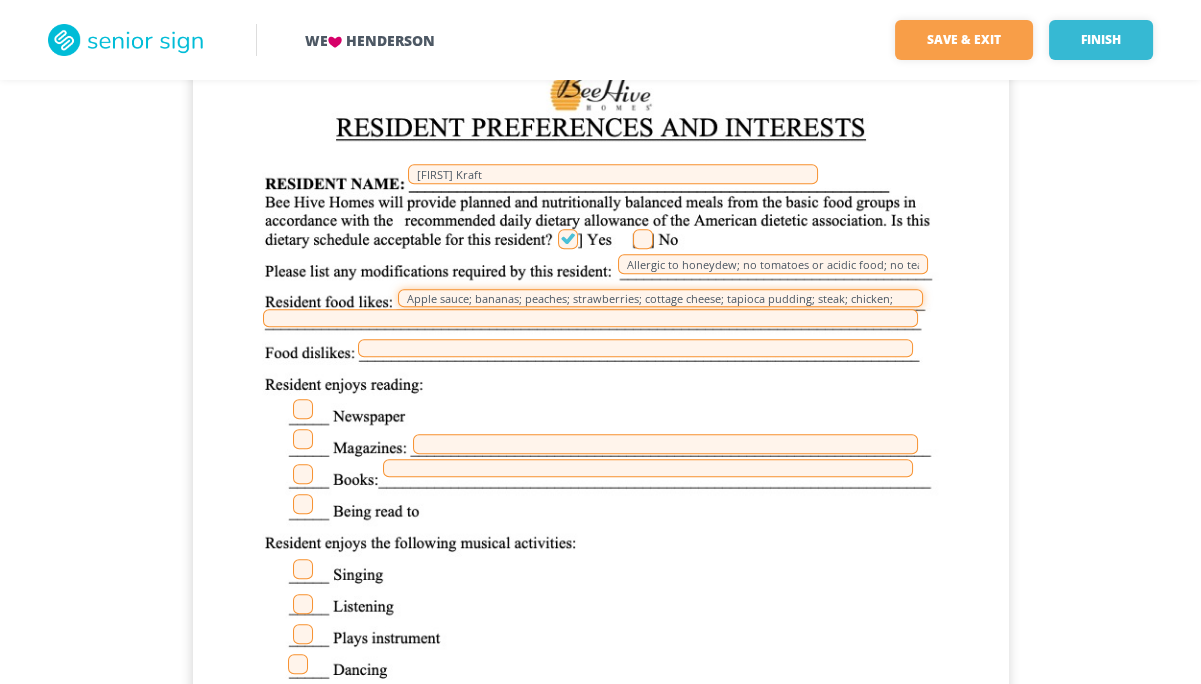 type on "Apple sauce; bananas; peaches; strawberries; cottage cheese; tapioca pudding; steak; chicken;" 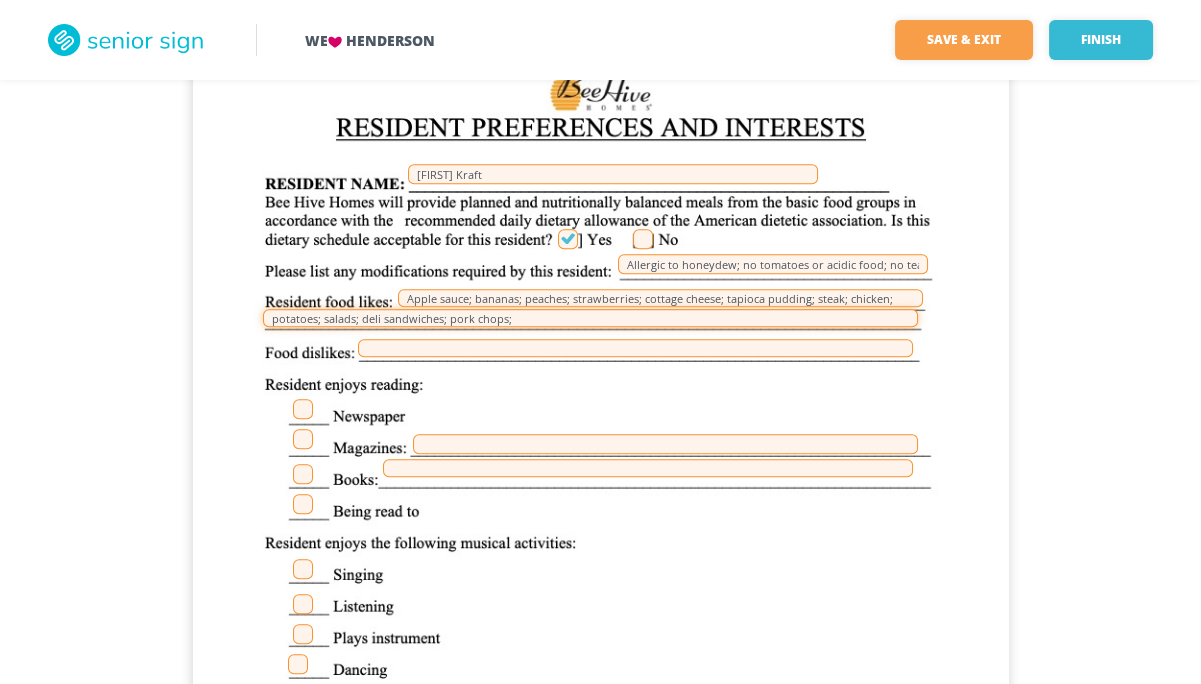 type on "potatoes; salads; deli sandwiches; pork chops;" 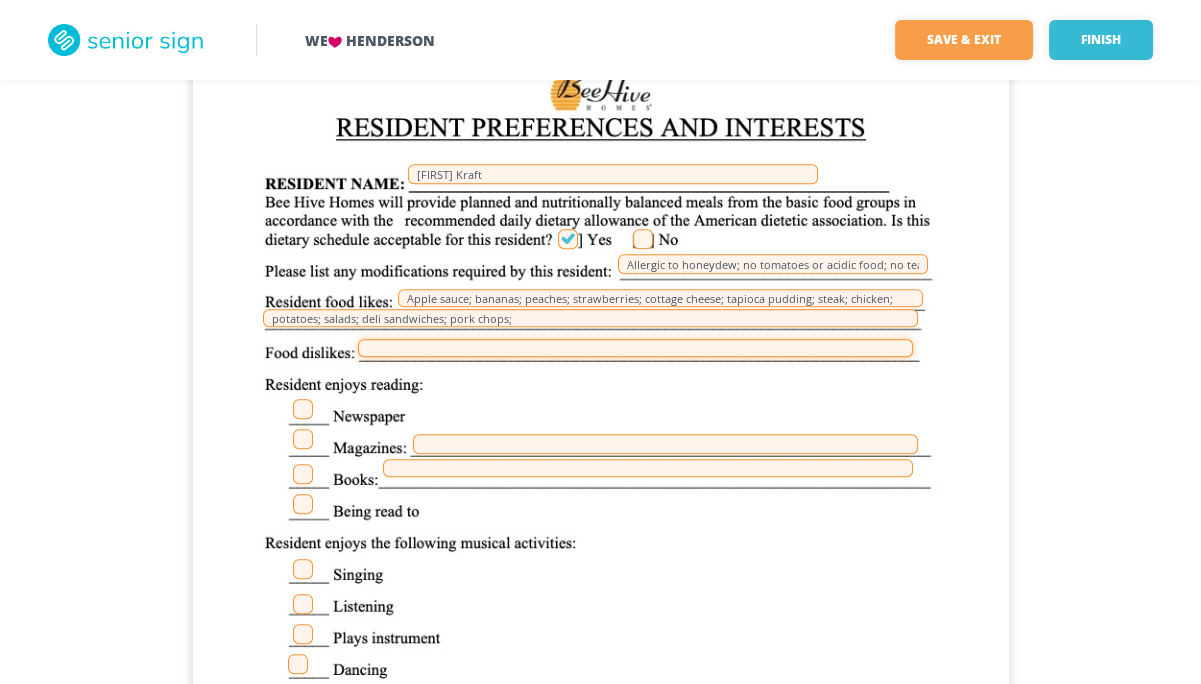 click at bounding box center [635, 348] 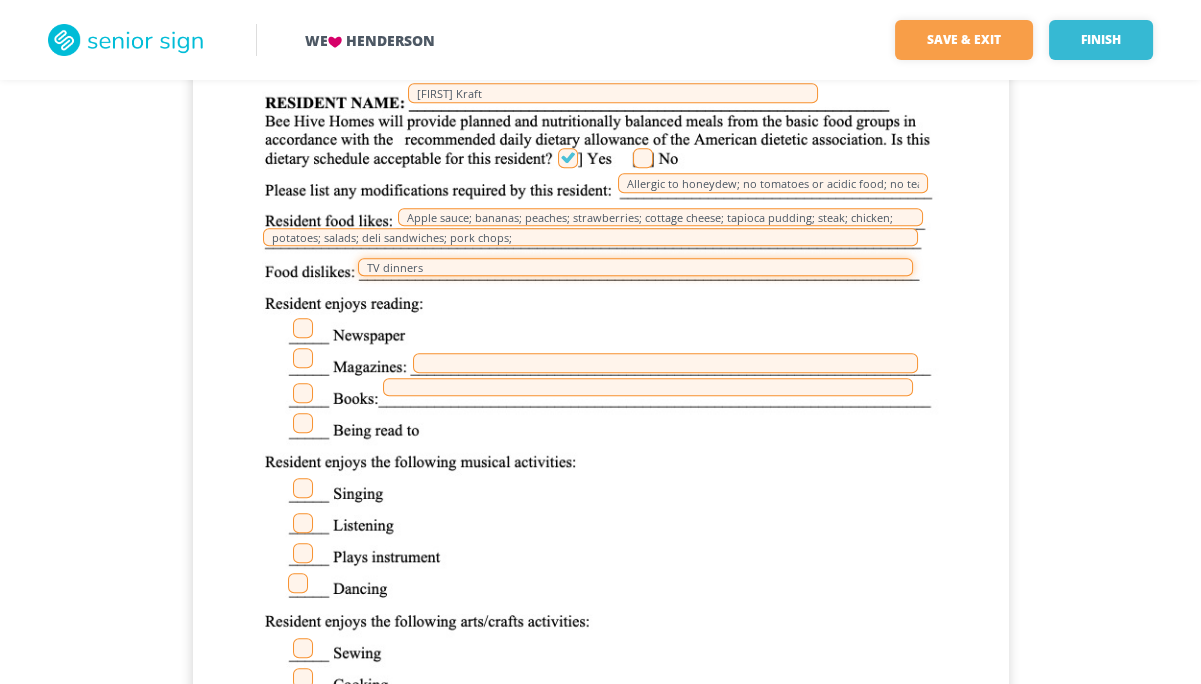 scroll, scrollTop: 2382, scrollLeft: 0, axis: vertical 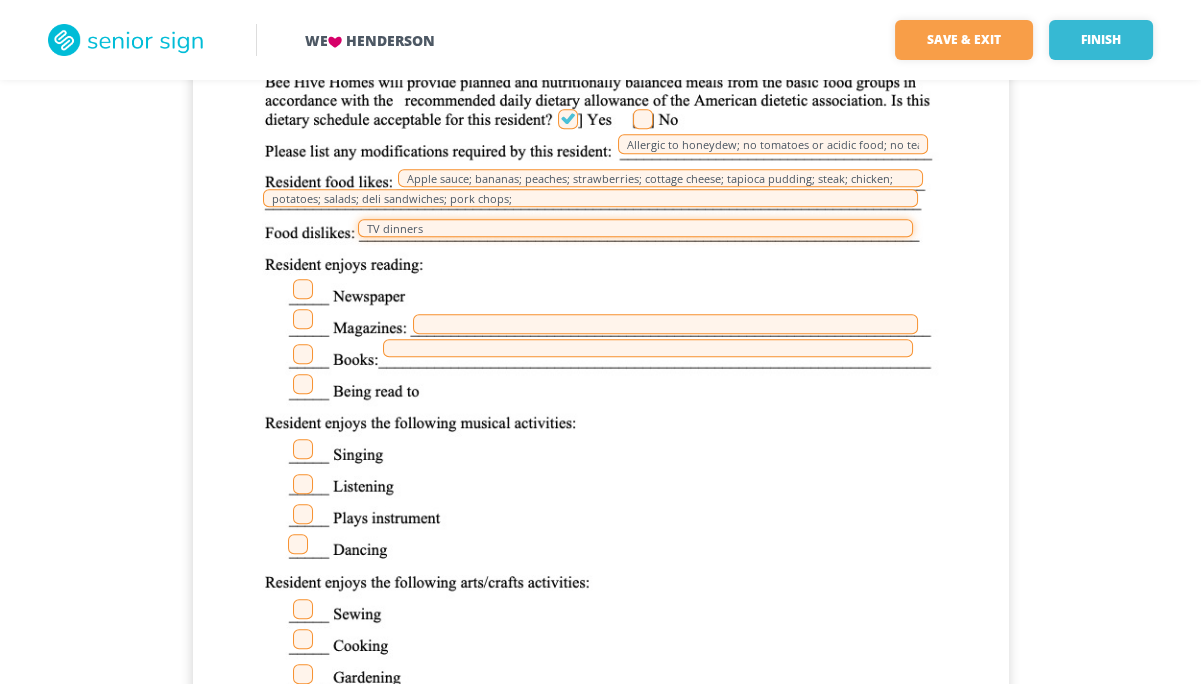 type on "TV dinners" 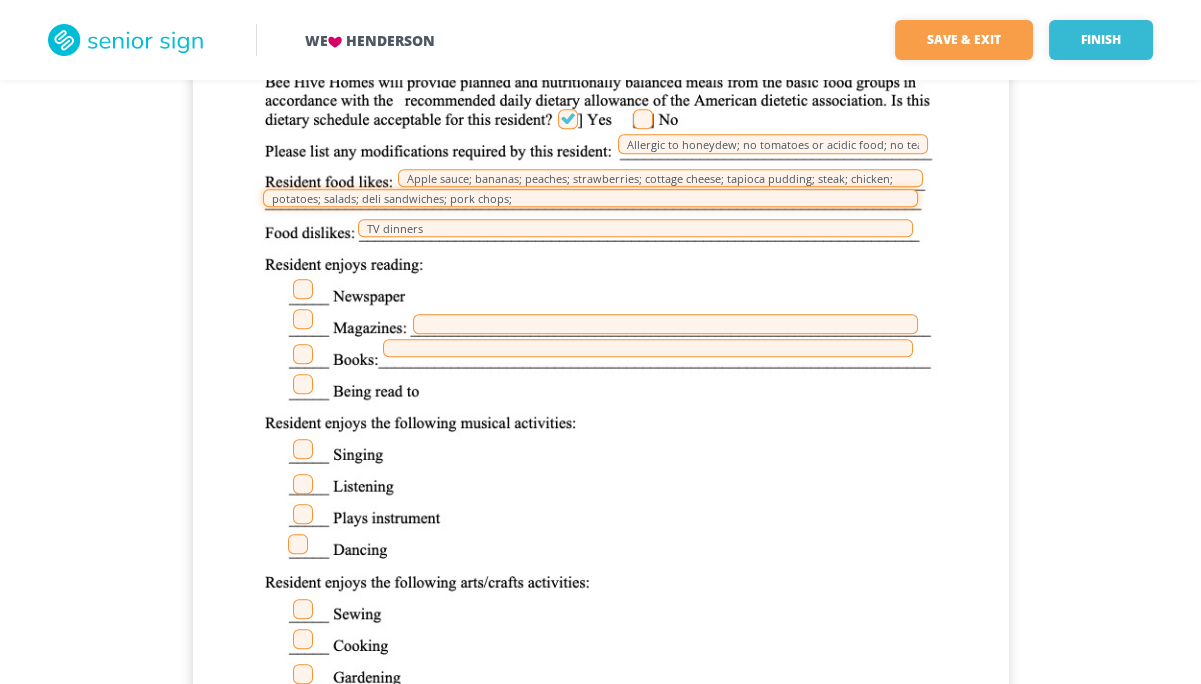 click on "potatoes; salads; deli sandwiches; pork chops;" at bounding box center (590, 198) 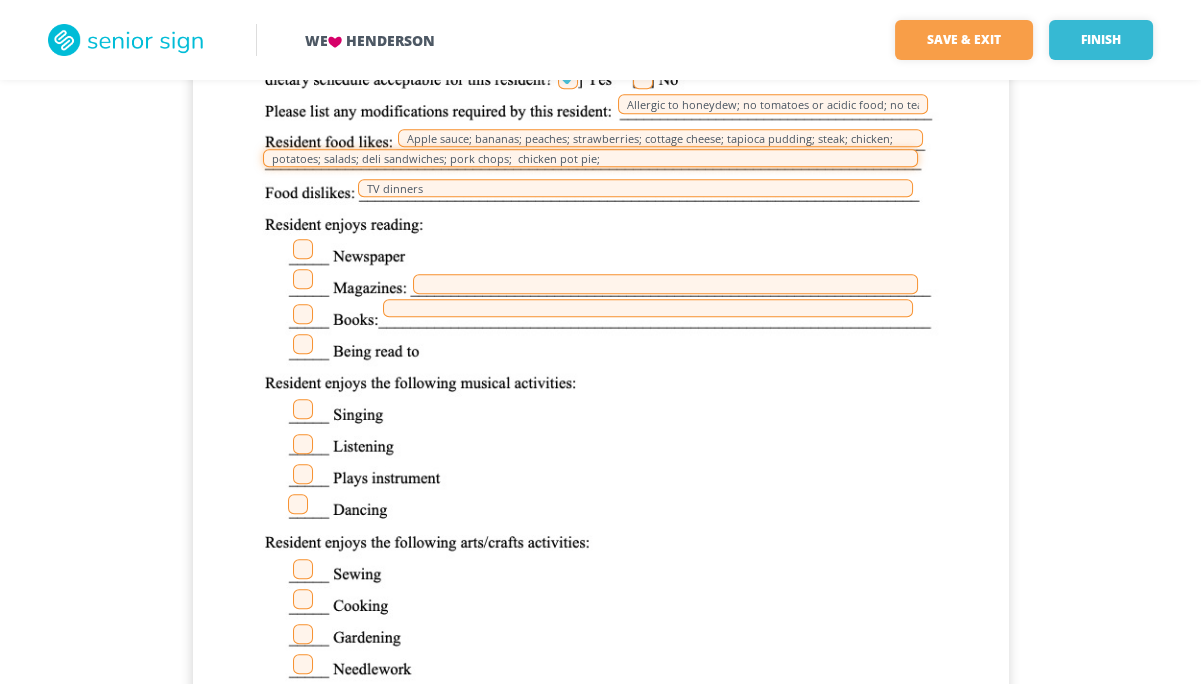 scroll, scrollTop: 2515, scrollLeft: 0, axis: vertical 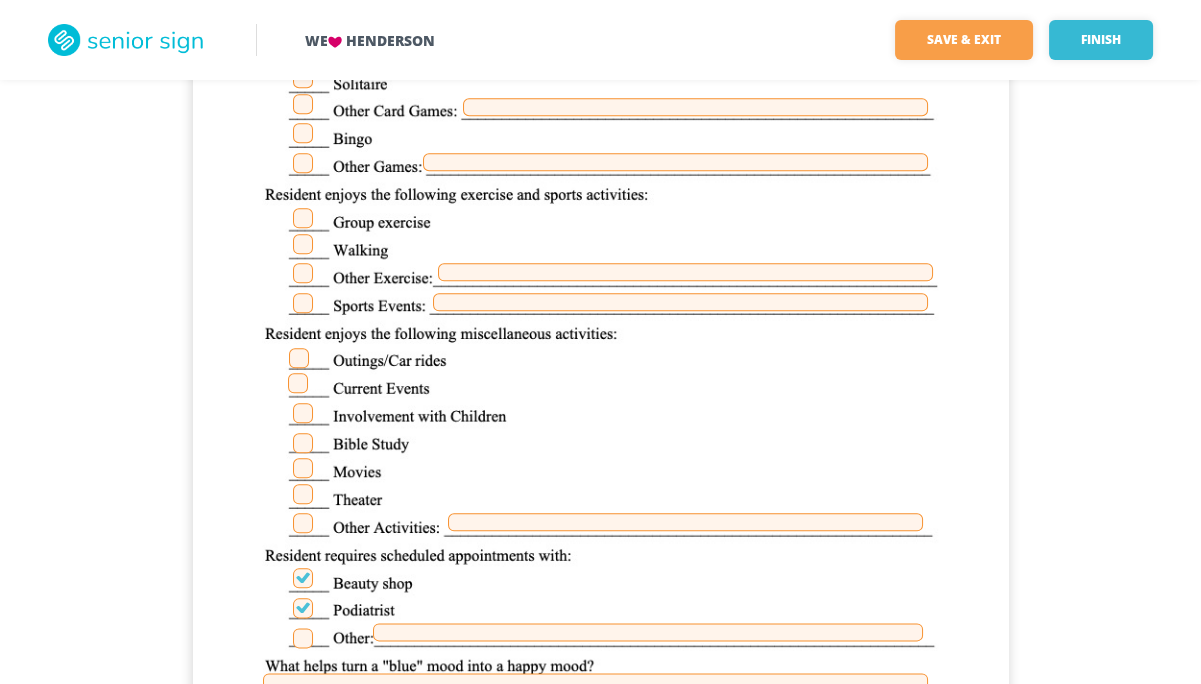 type on "potatoes; salads; deli sandwiches; pork chops;  chicken pot pie;" 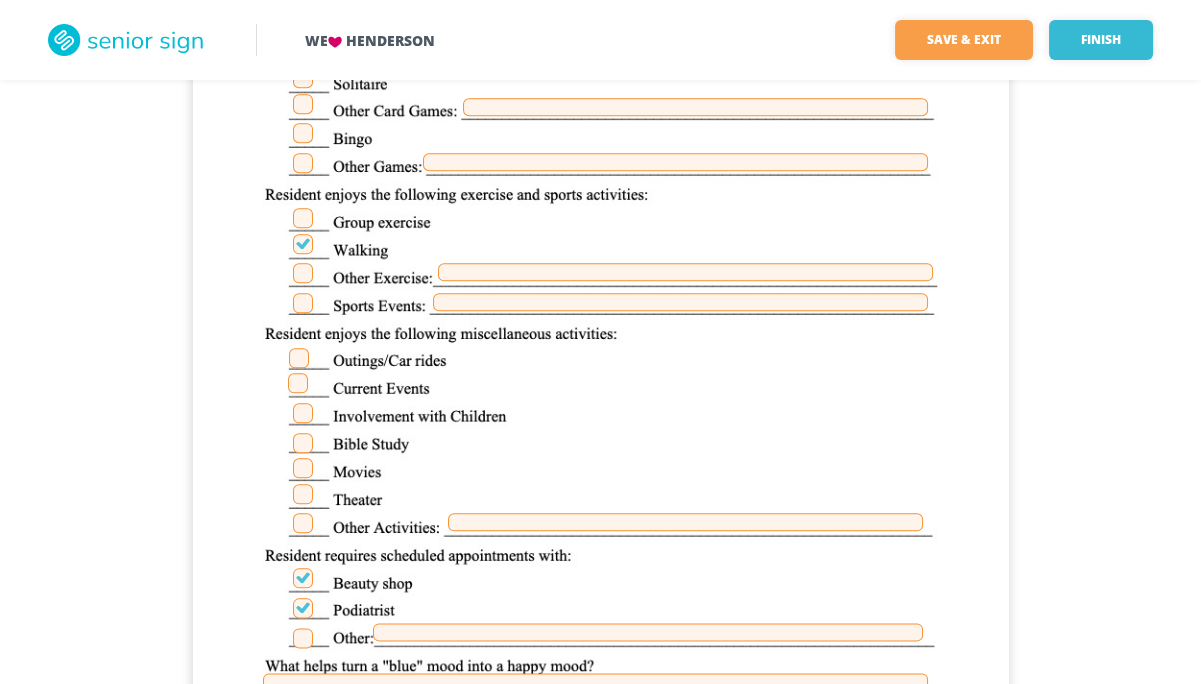 click at bounding box center [299, 358] 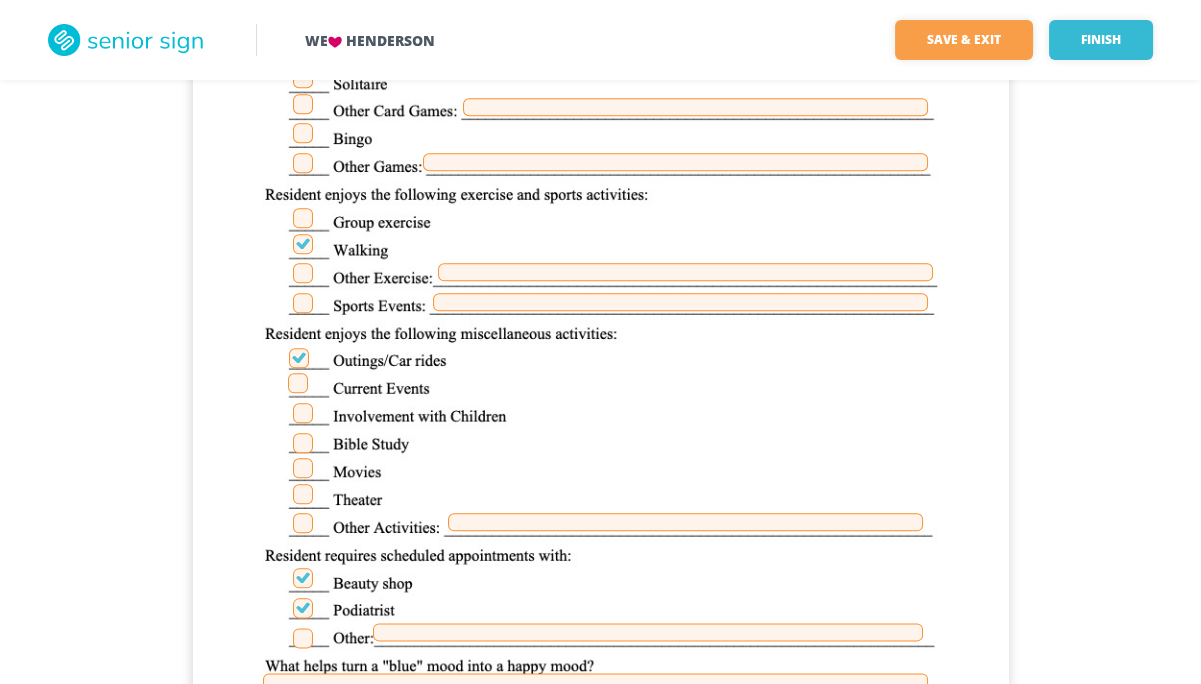 click at bounding box center [303, 468] 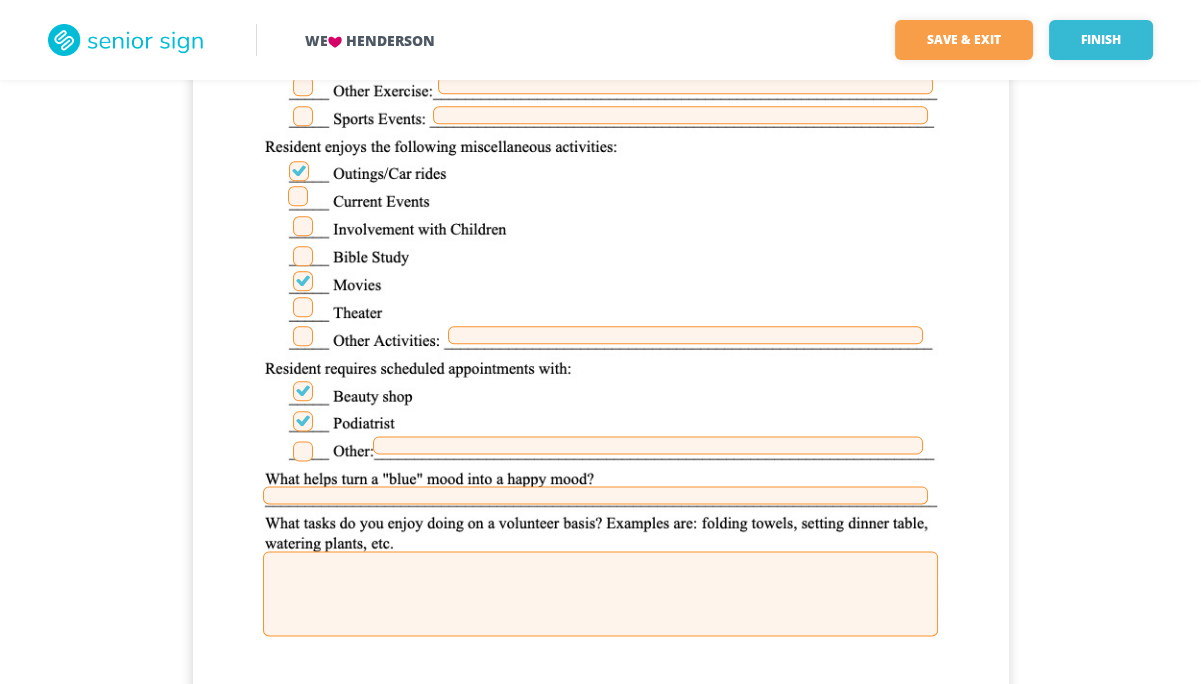 scroll, scrollTop: 3742, scrollLeft: 0, axis: vertical 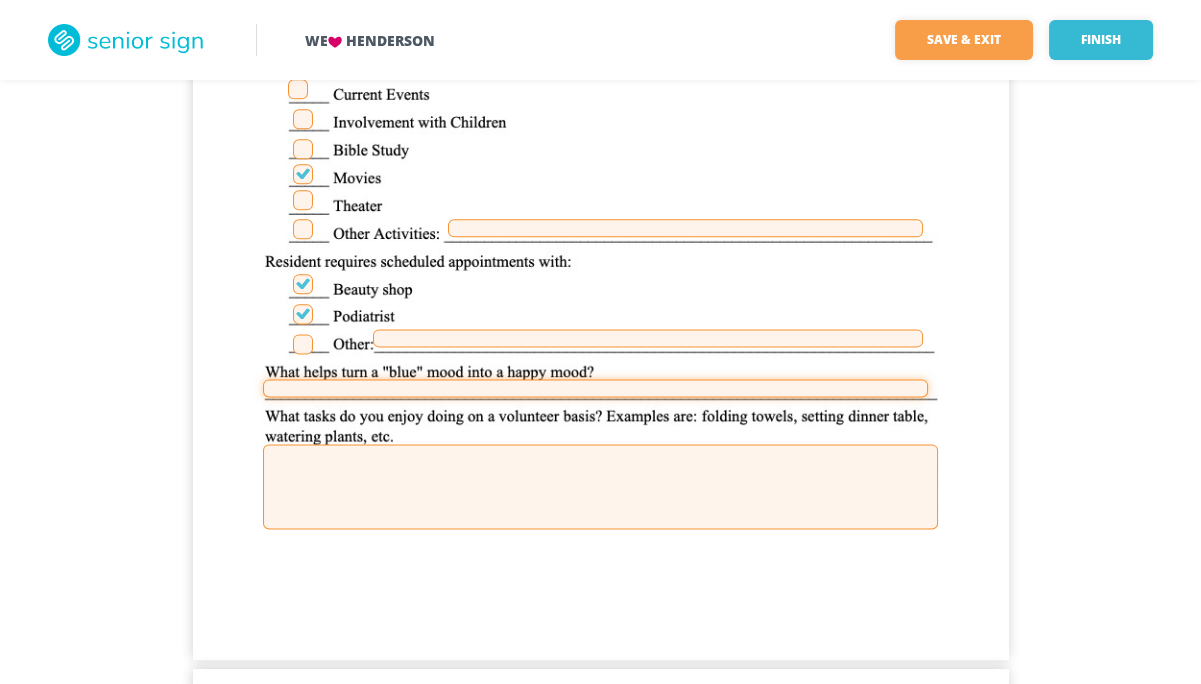 click at bounding box center [595, 388] 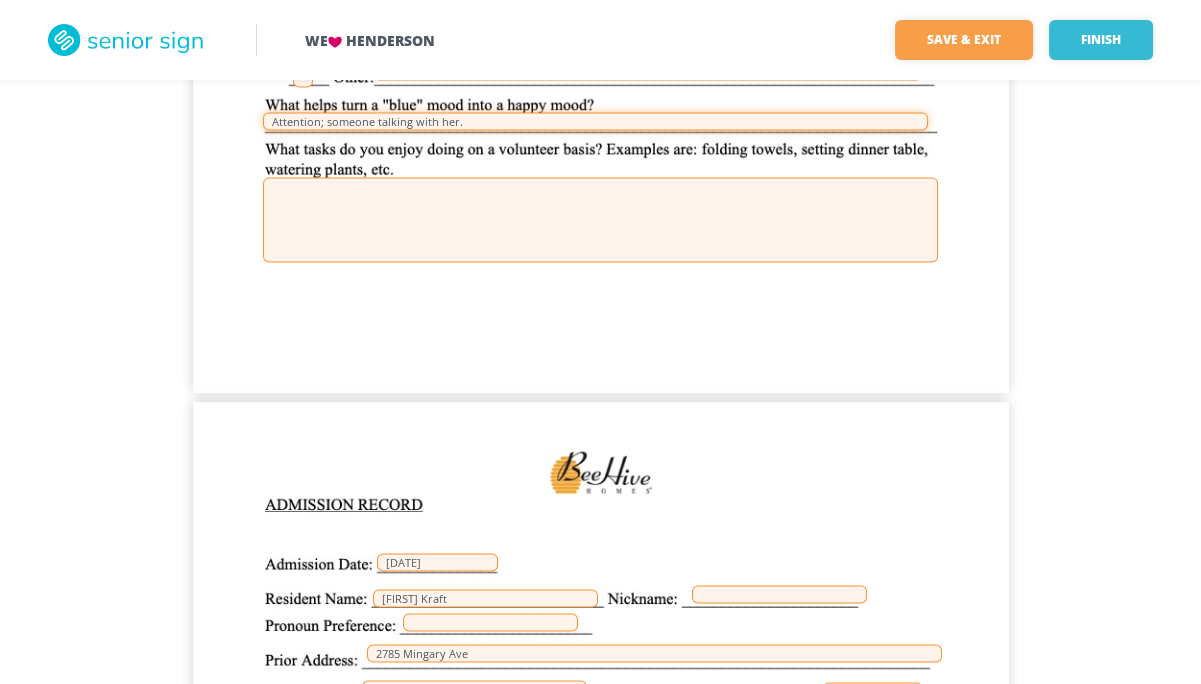 scroll, scrollTop: 4035, scrollLeft: 0, axis: vertical 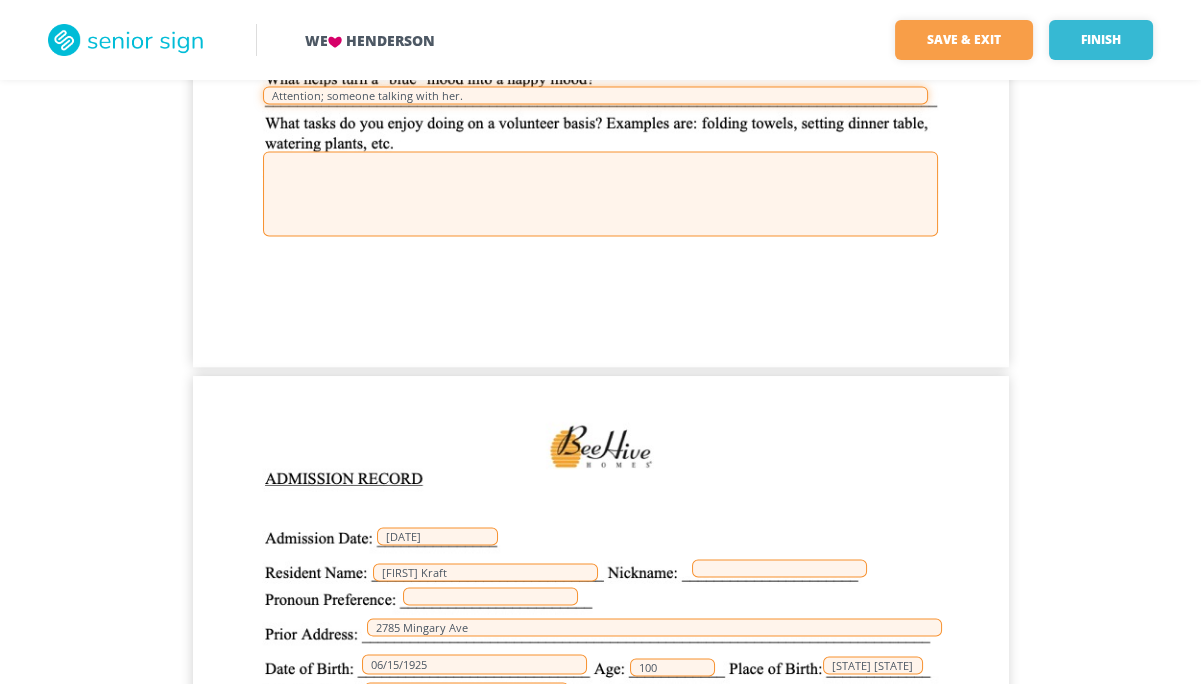 type on "Attention; someone talking with her." 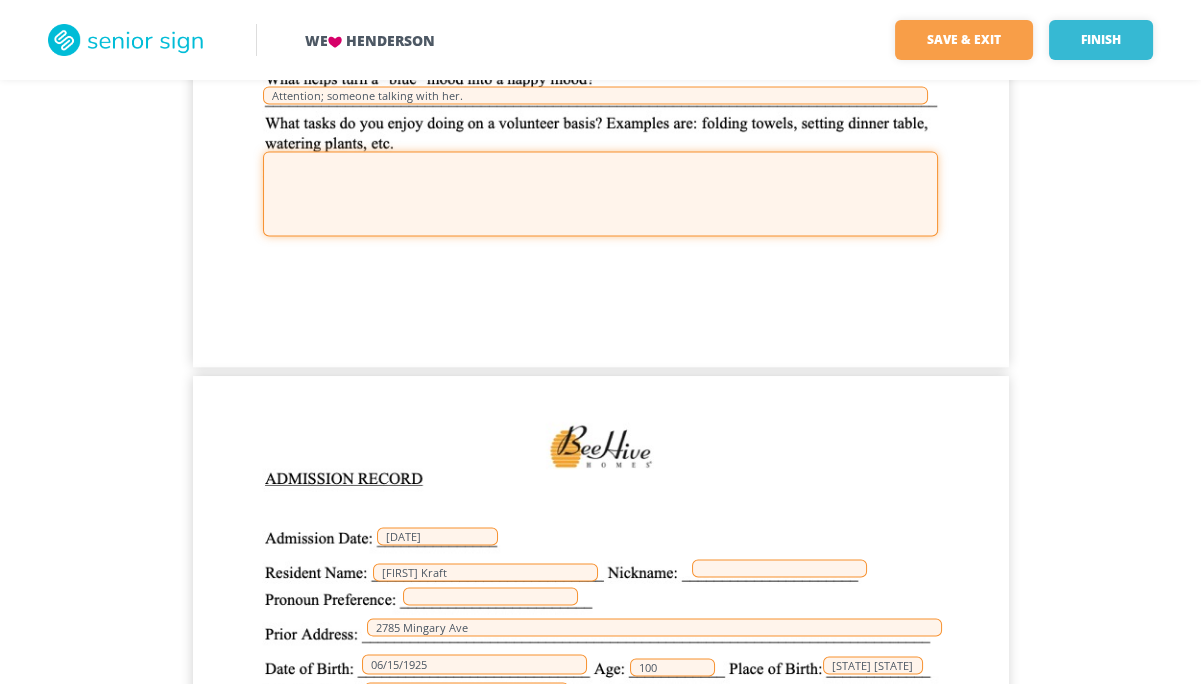 click at bounding box center [600, 193] 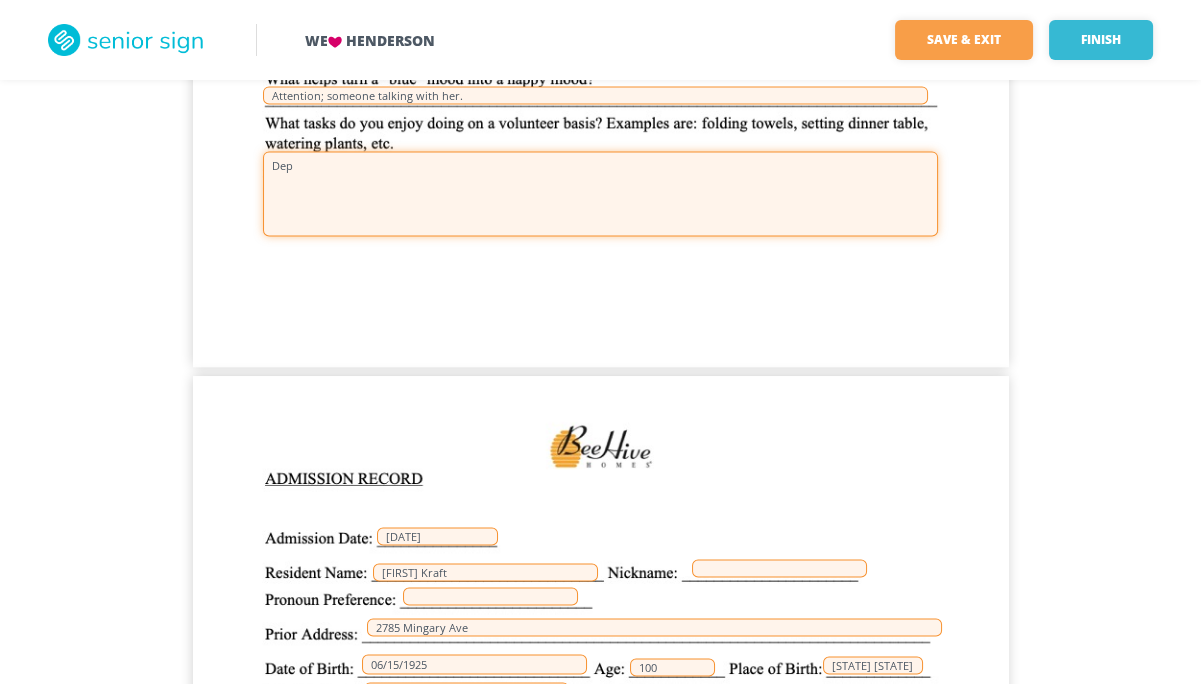 type on "De" 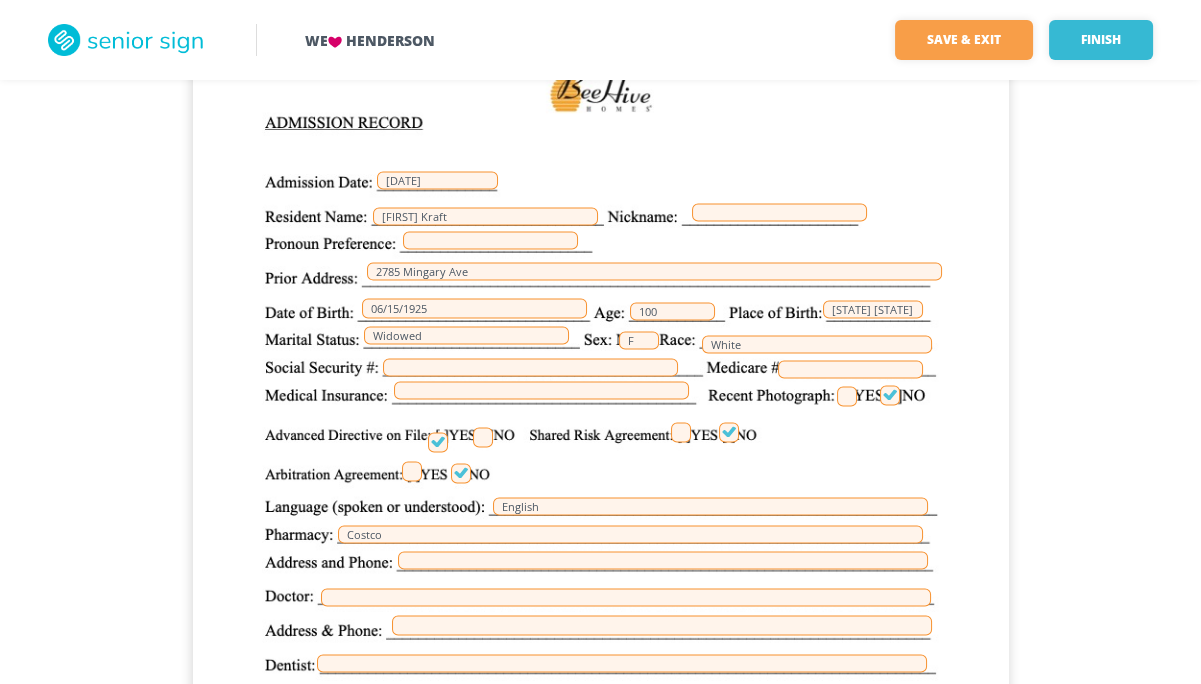 scroll, scrollTop: 4395, scrollLeft: 0, axis: vertical 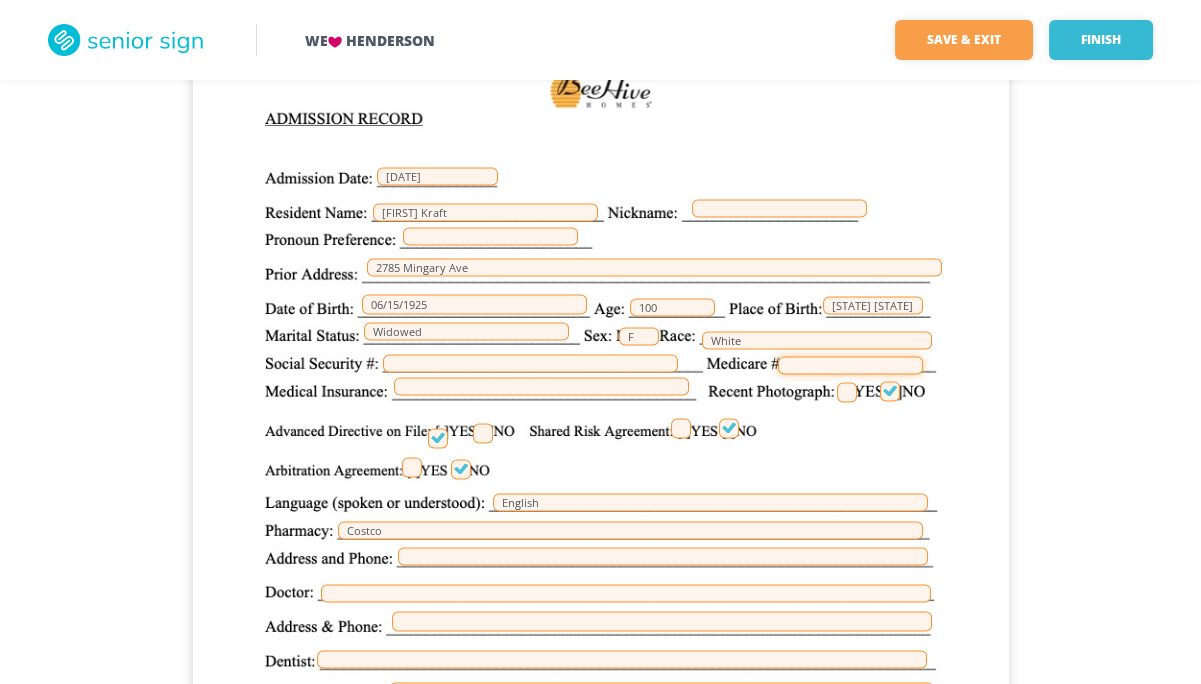 click at bounding box center (850, 365) 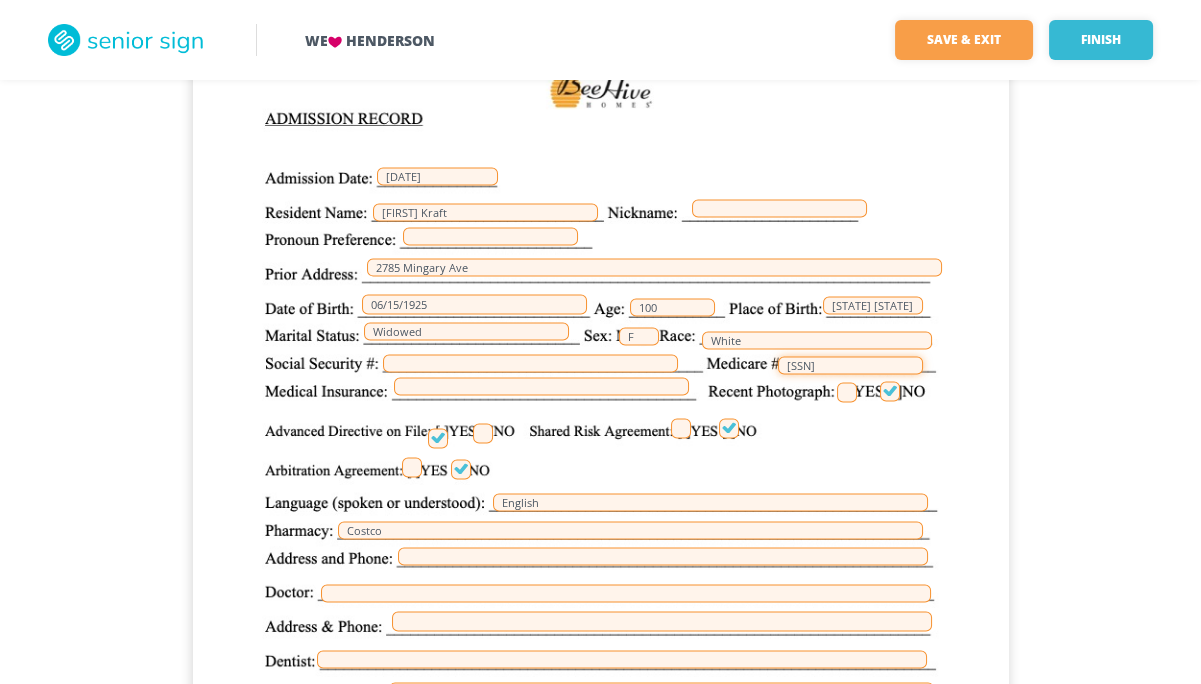 type on "[SSN]" 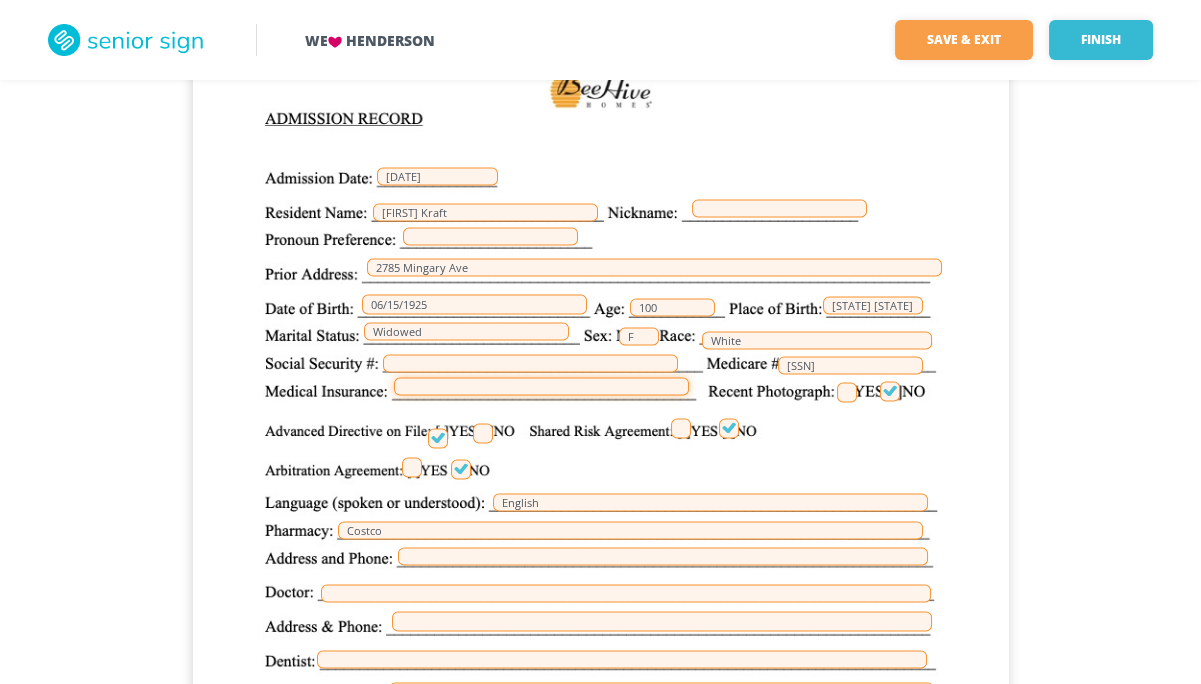 click at bounding box center [541, 386] 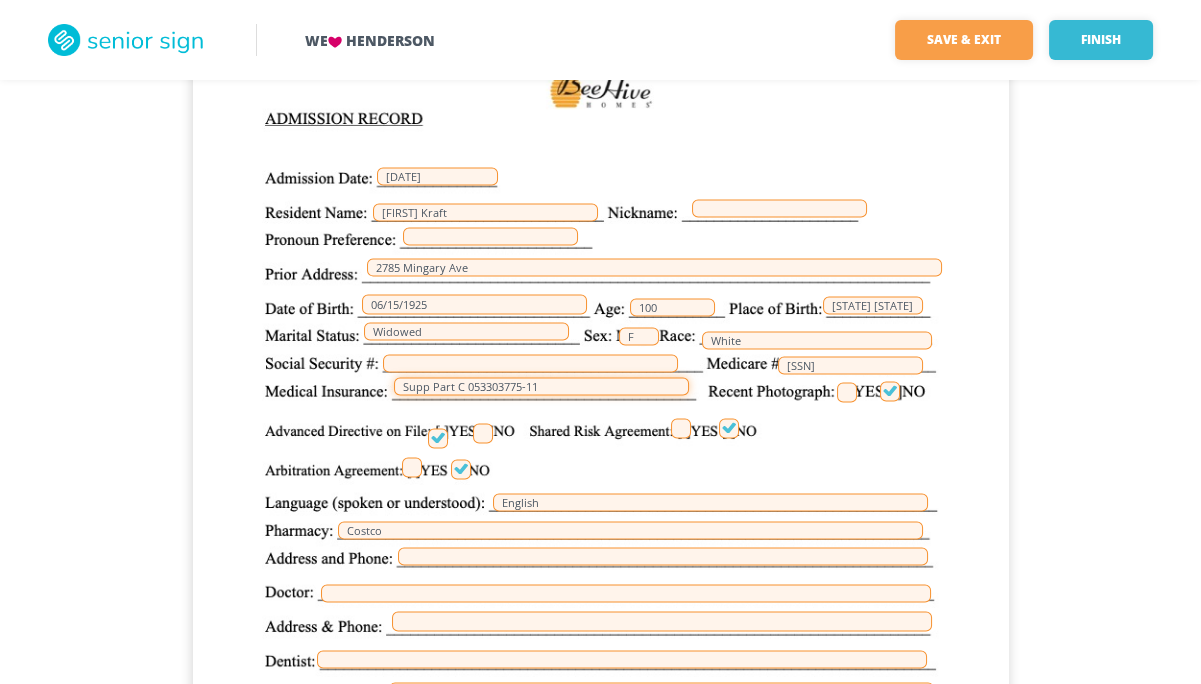 type on "Supp Part C 053303775-11" 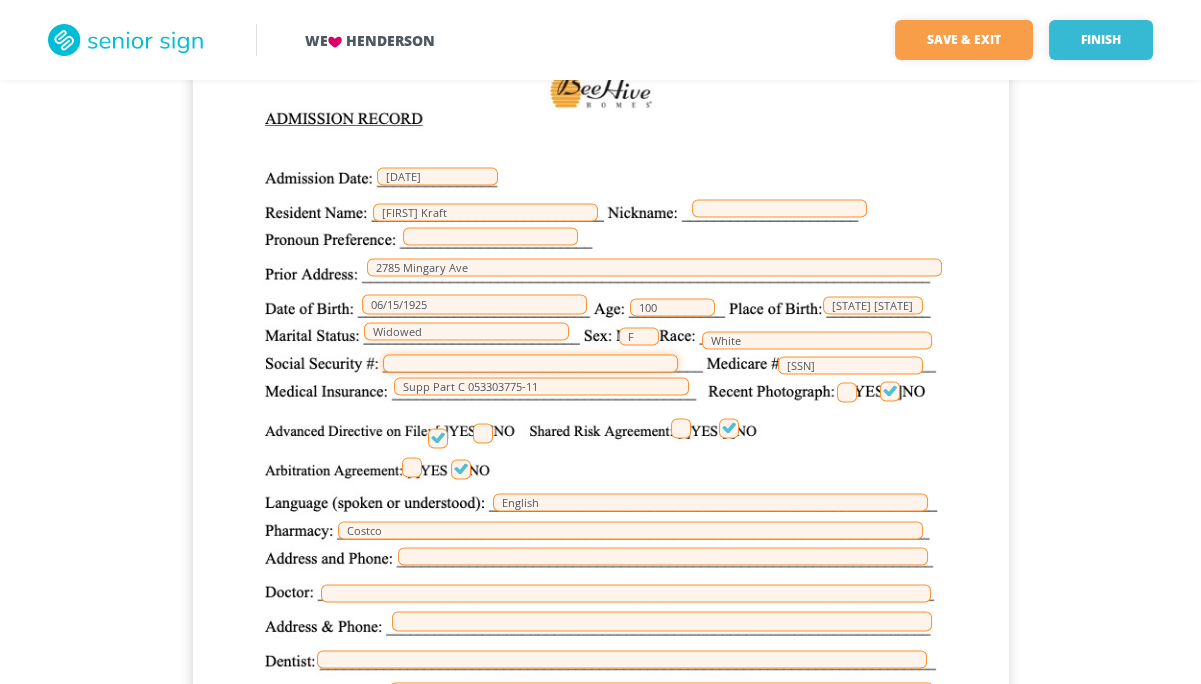 click at bounding box center [530, 363] 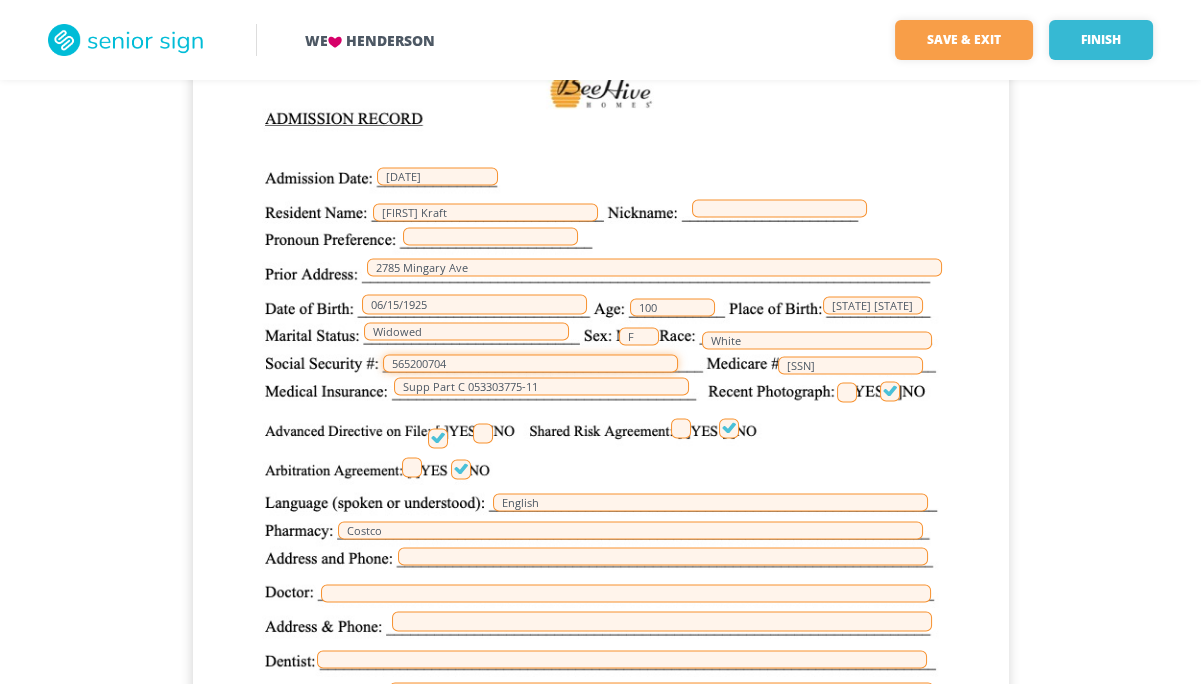 type on "565200704" 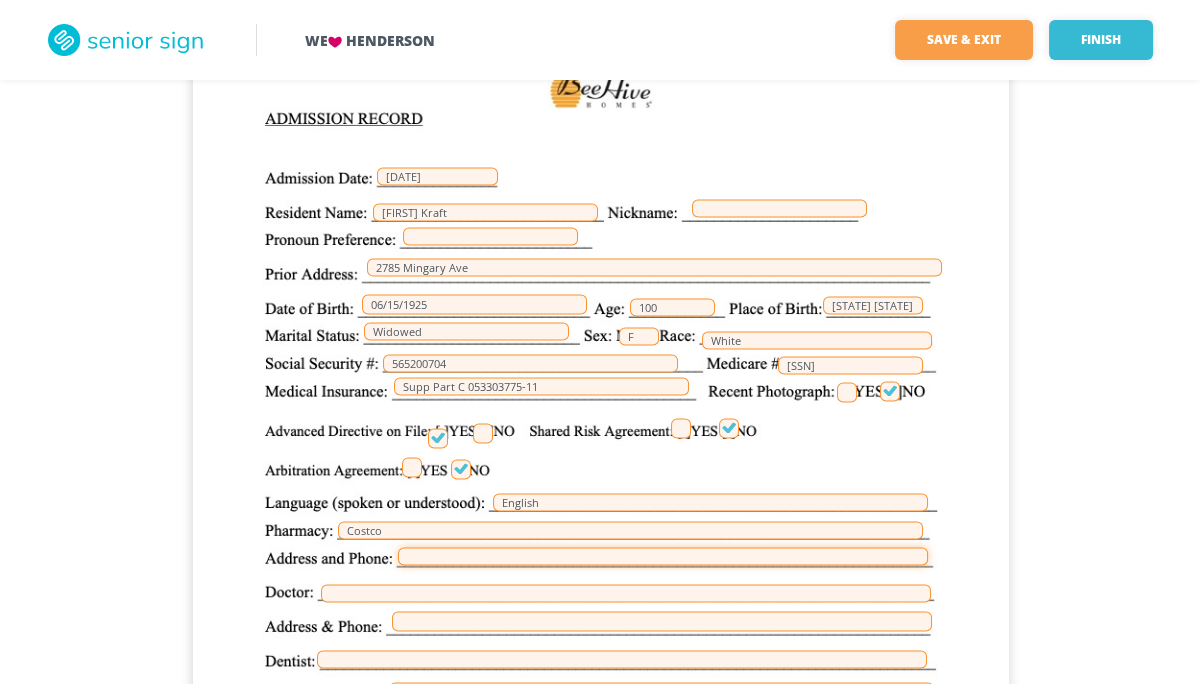 click at bounding box center [663, 556] 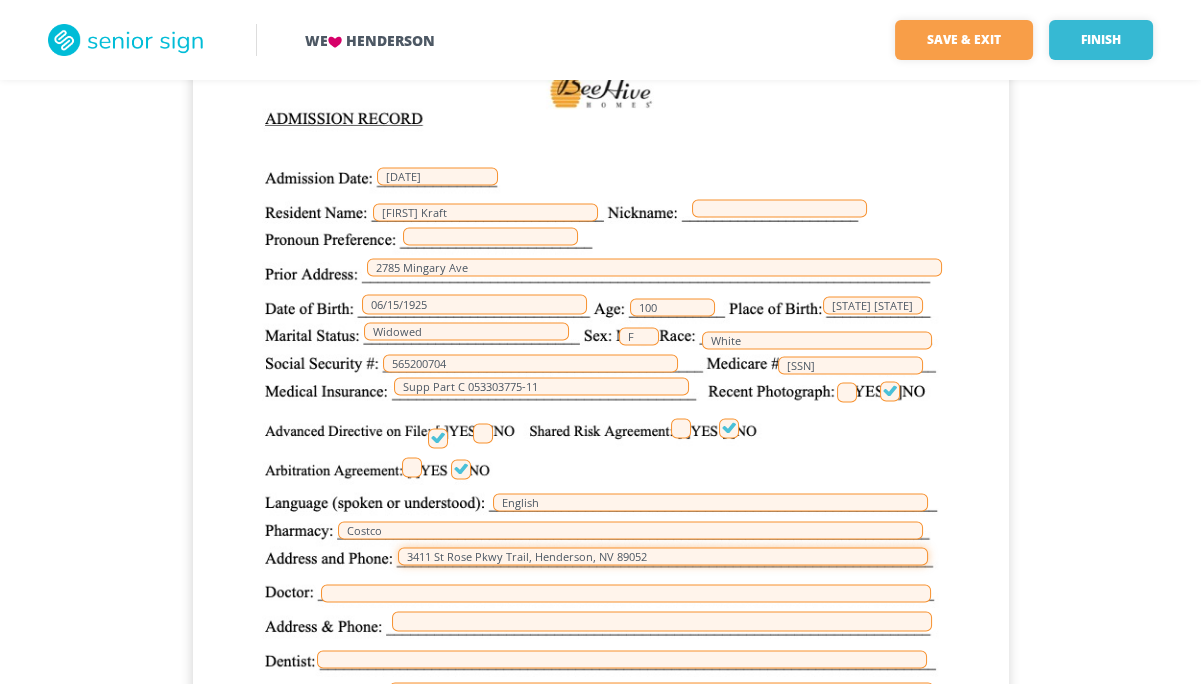 paste on "([PHONE])" 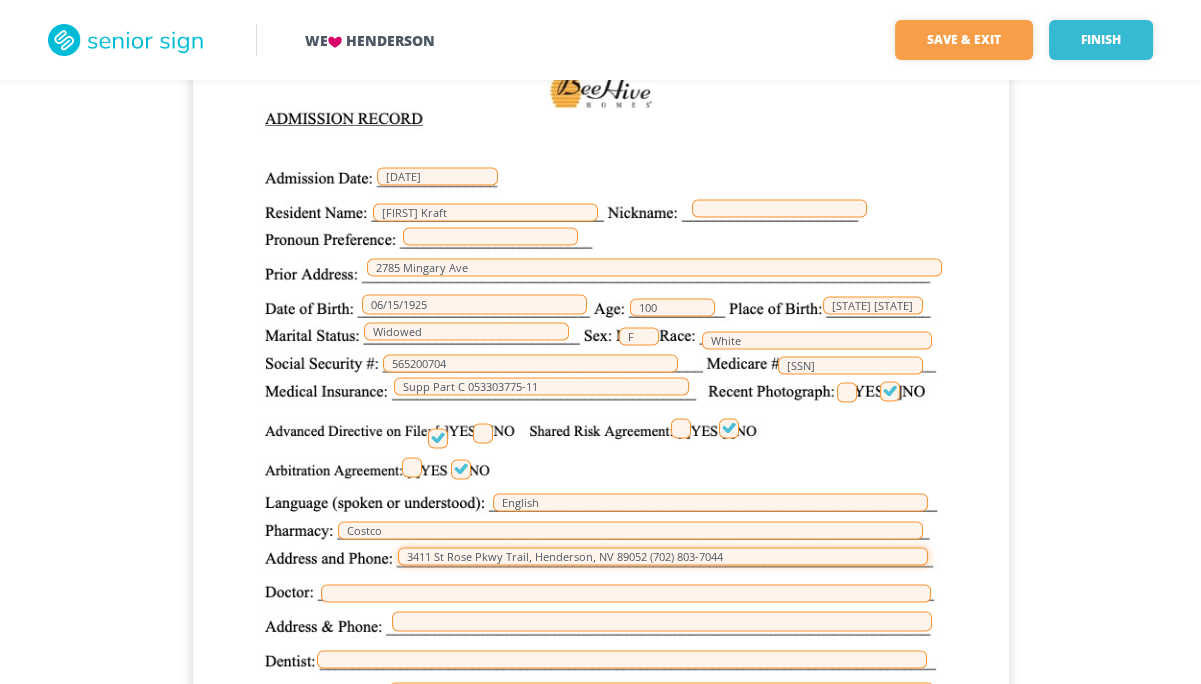type on "3411 St Rose Pkwy Trail, Henderson, NV 89052 (702) 803-7044" 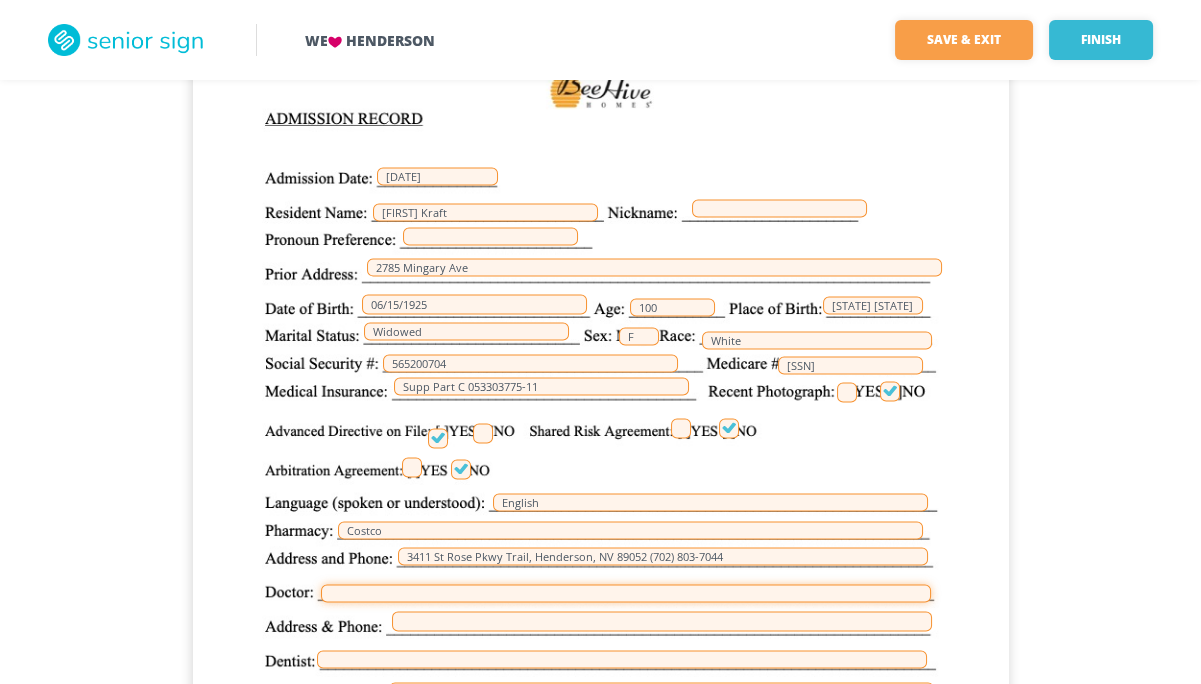click at bounding box center (626, 593) 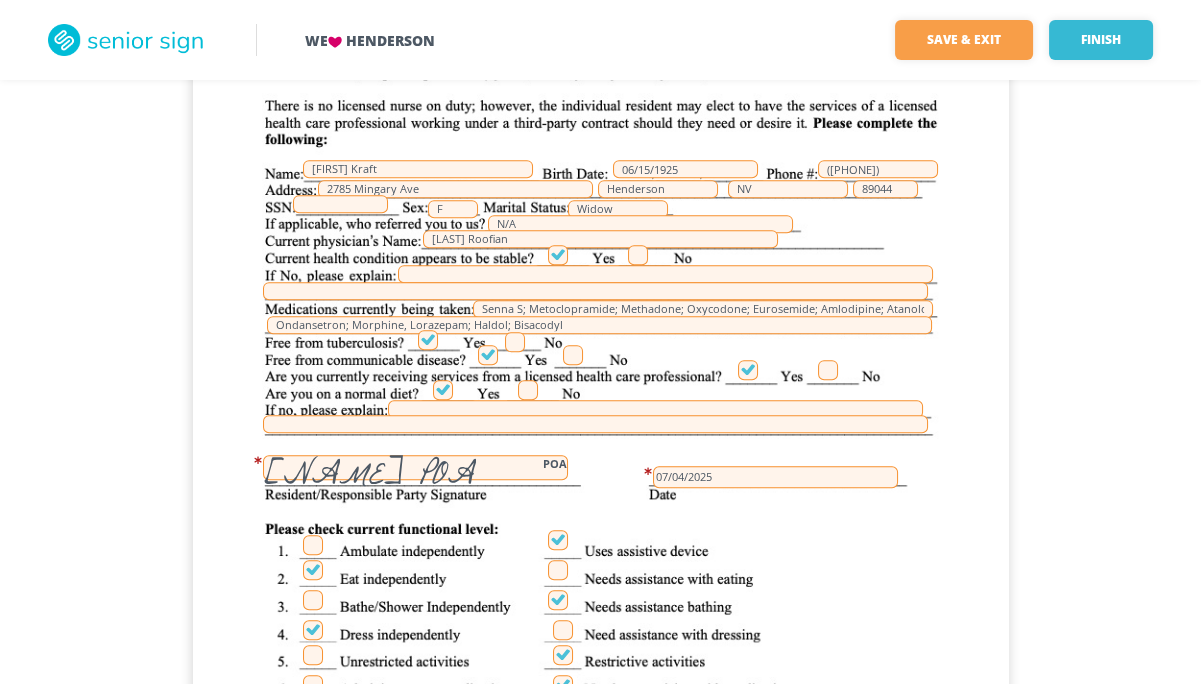 scroll, scrollTop: 1331, scrollLeft: 0, axis: vertical 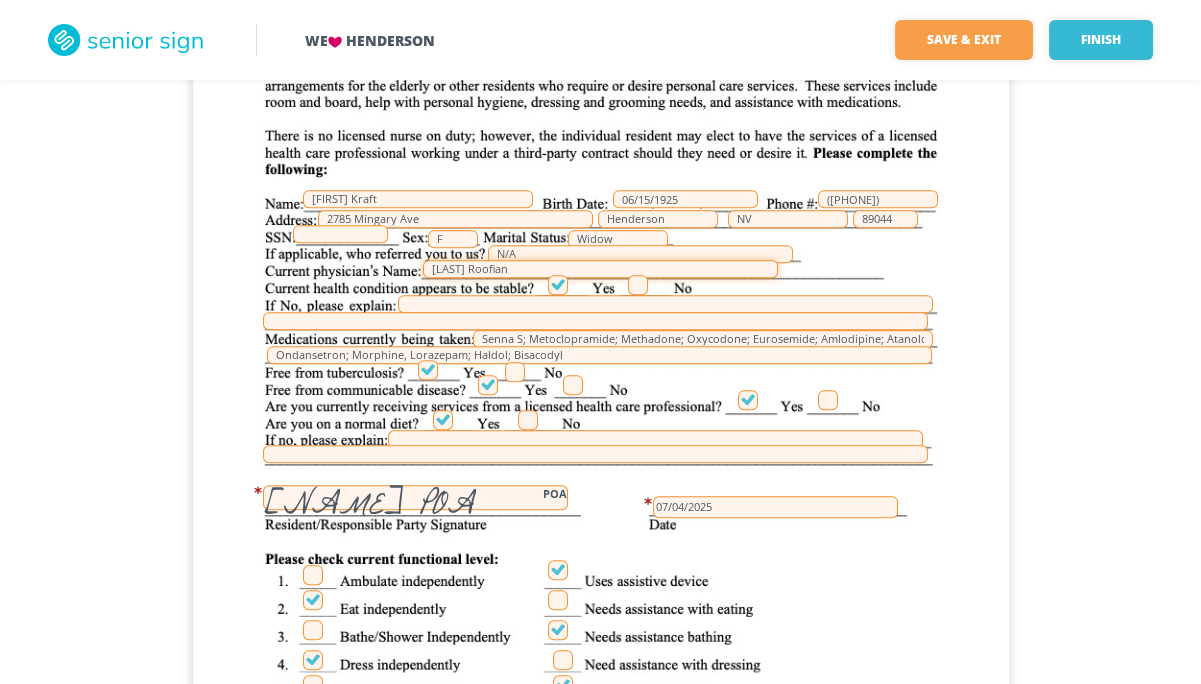 click on "[LAST] Roofian" at bounding box center (600, 269) 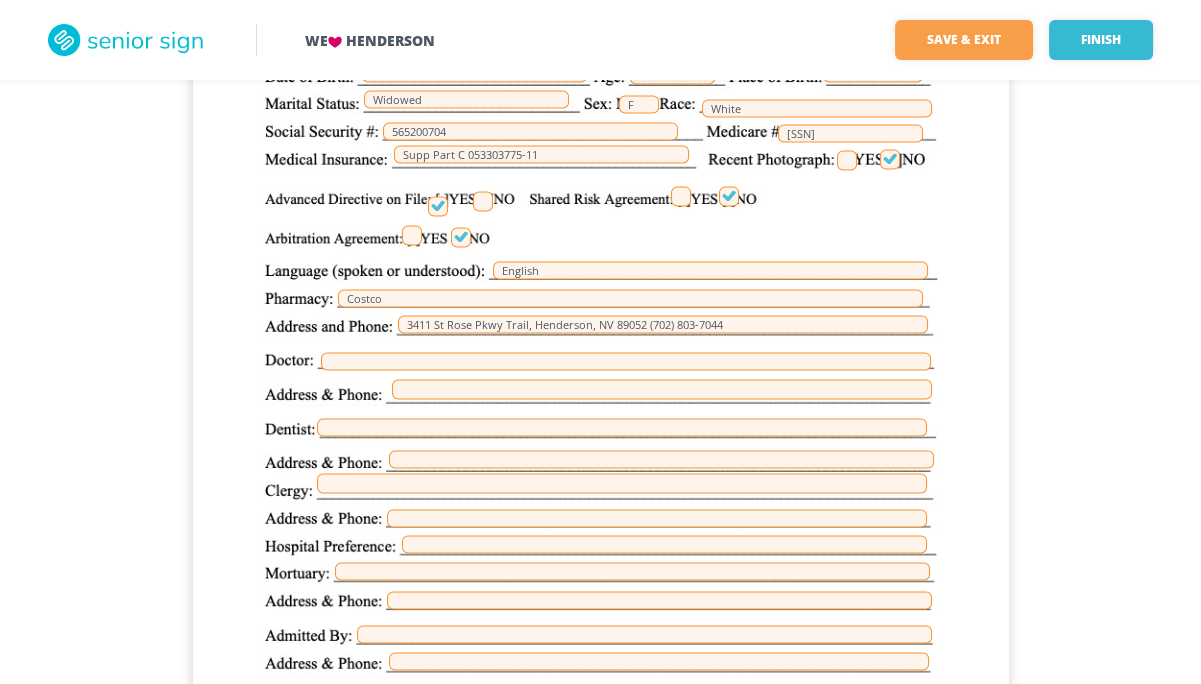 scroll, scrollTop: 4720, scrollLeft: 0, axis: vertical 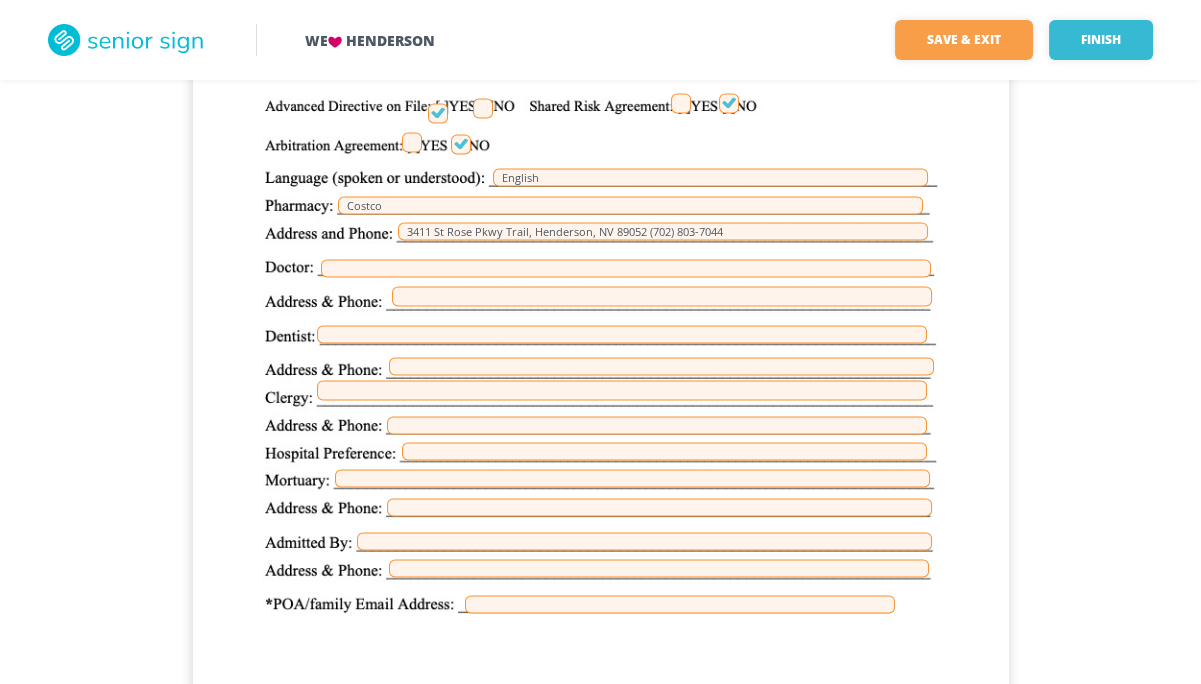 click on "06/23/2025 [NAME] 2785 Mingary Ave 06/15/1925 [STATE] [STATE] 100 Widowed F White 565200704 2X02-JN8-CY80 Supp Part C 053303775-11 English Costco 3411 St Rose Pkwy Trail, Henderson, NV 89052    ([PHONE])" at bounding box center [601, 219] 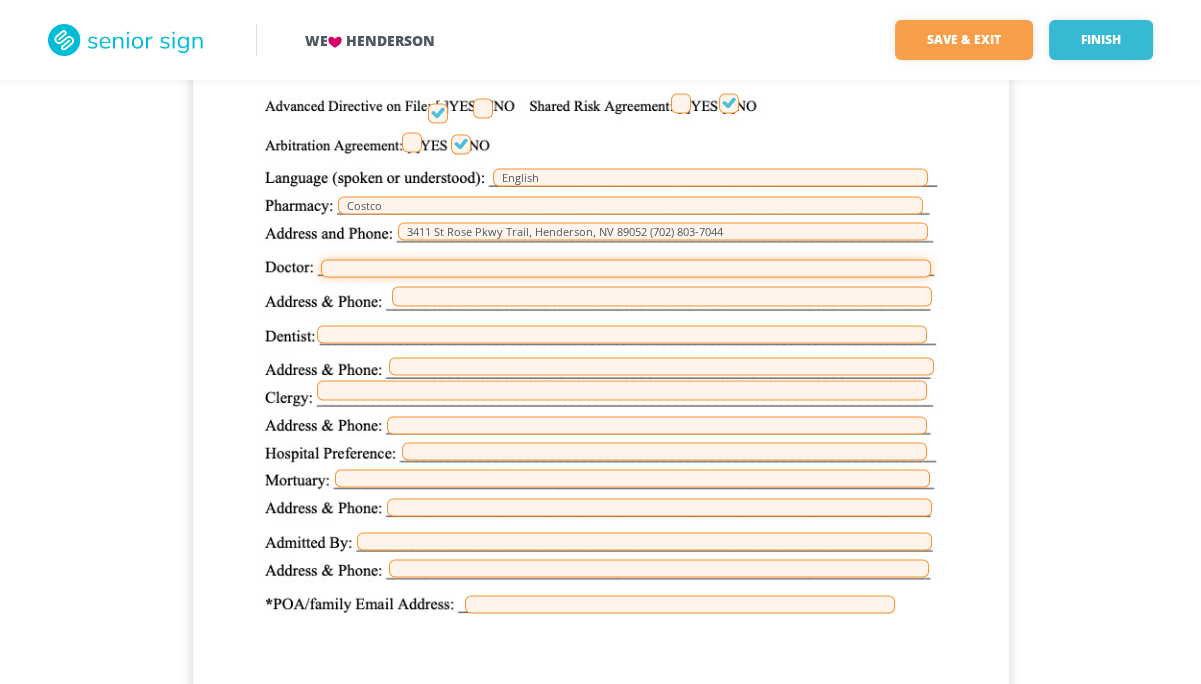 click at bounding box center [626, 268] 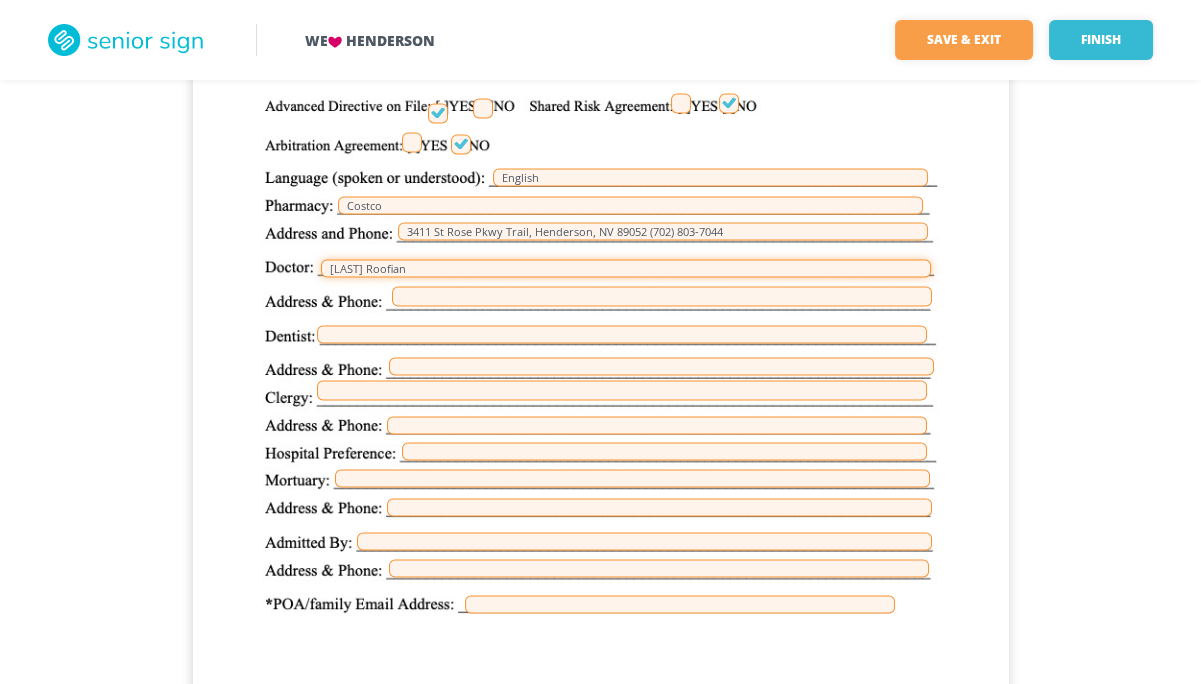 type on "[LAST] Roofian" 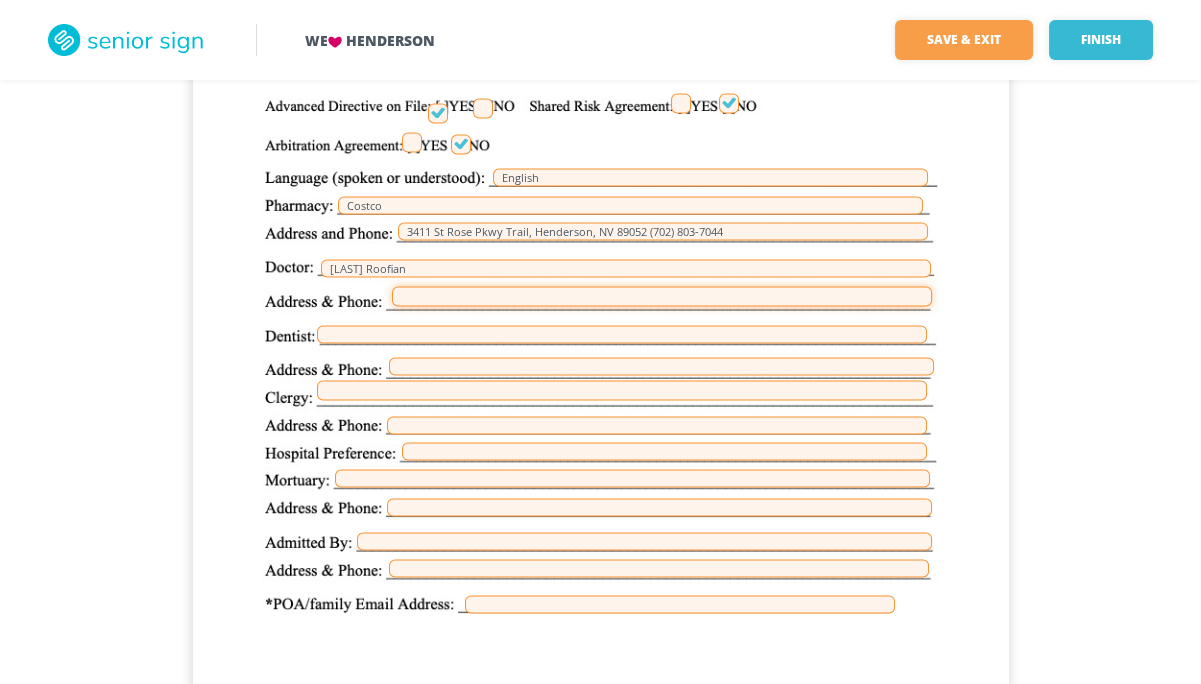 click at bounding box center [662, 296] 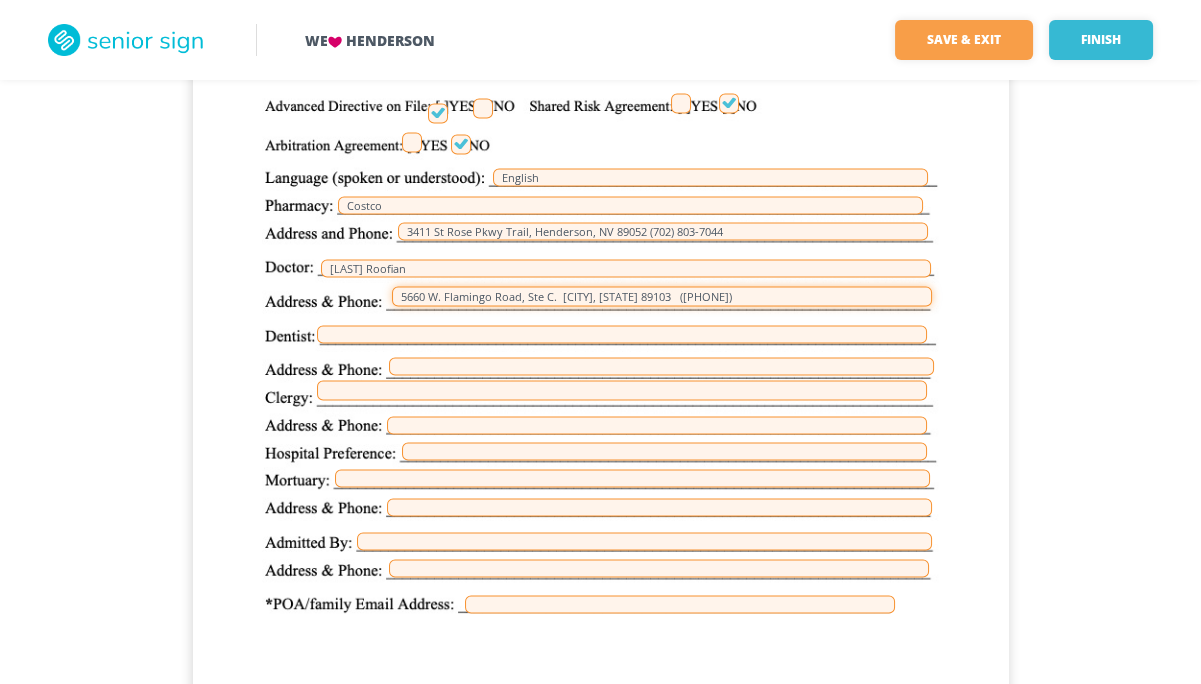 type on "5660 W. Flamingo Road, Ste C.  [CITY], [STATE] 89103   ([PHONE])" 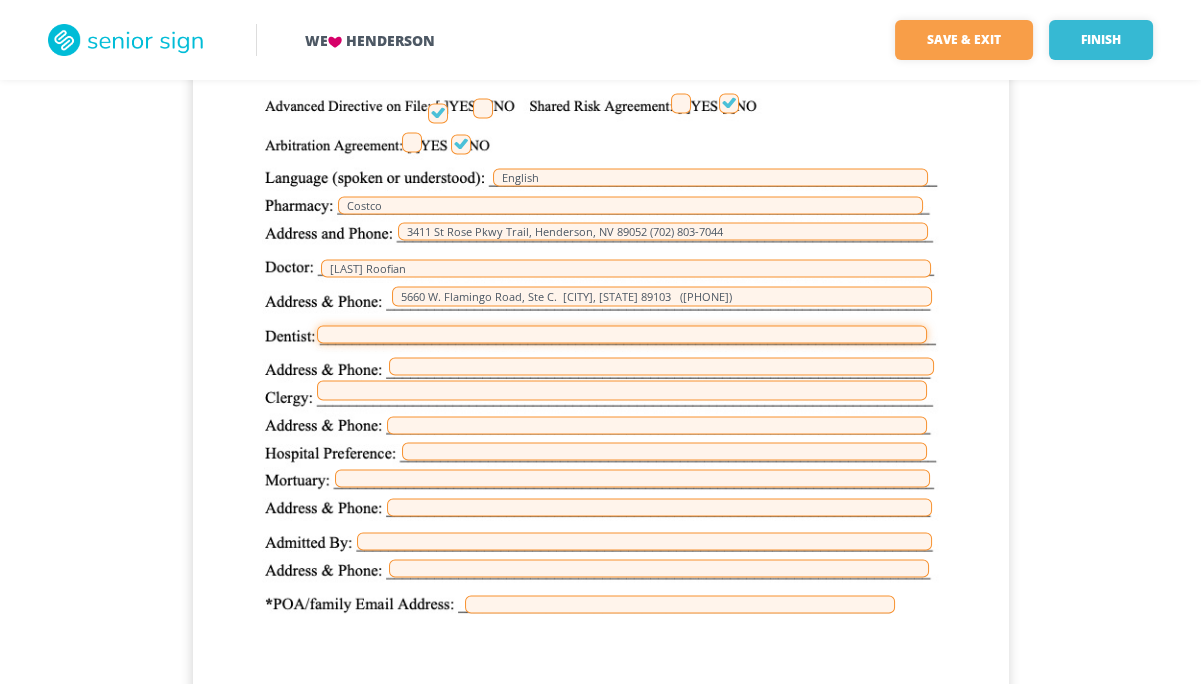 click at bounding box center [622, 334] 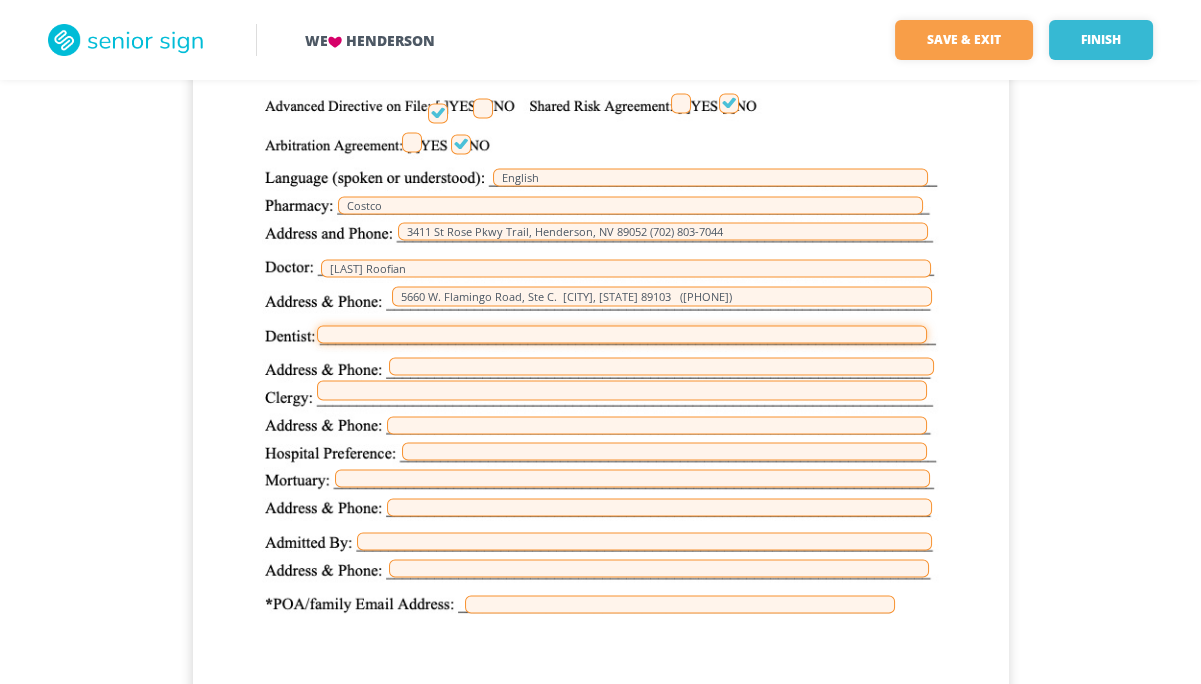 paste on "[NAME] DDS" 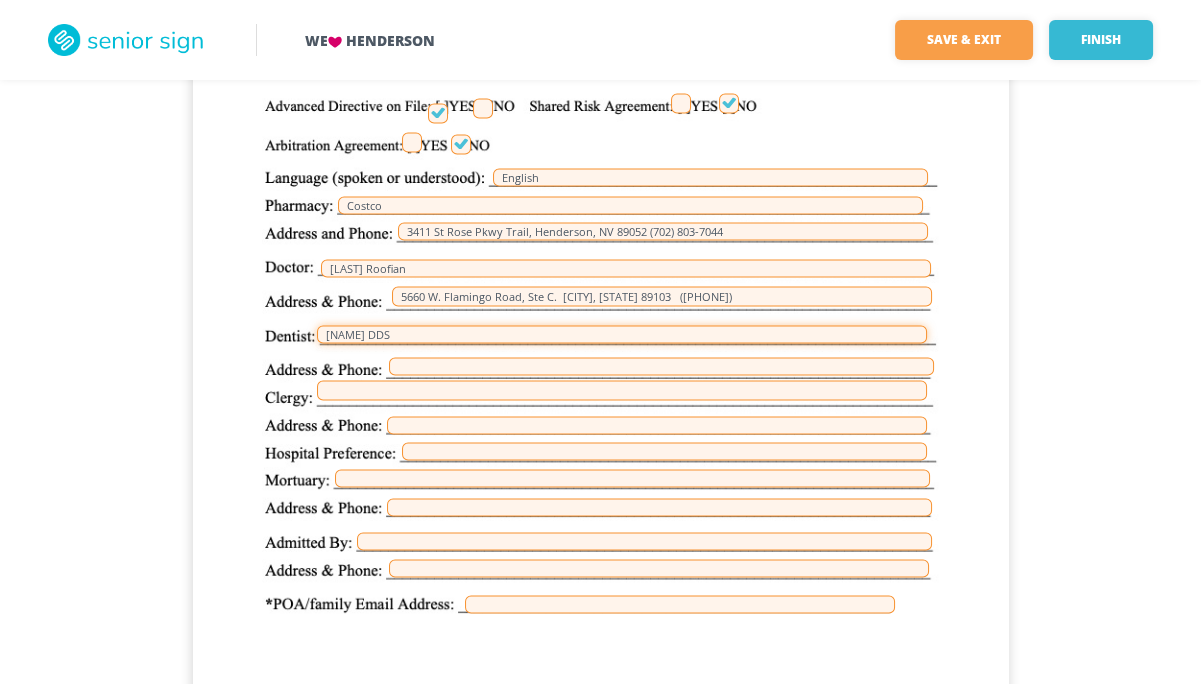 type on "[NAME] DDS" 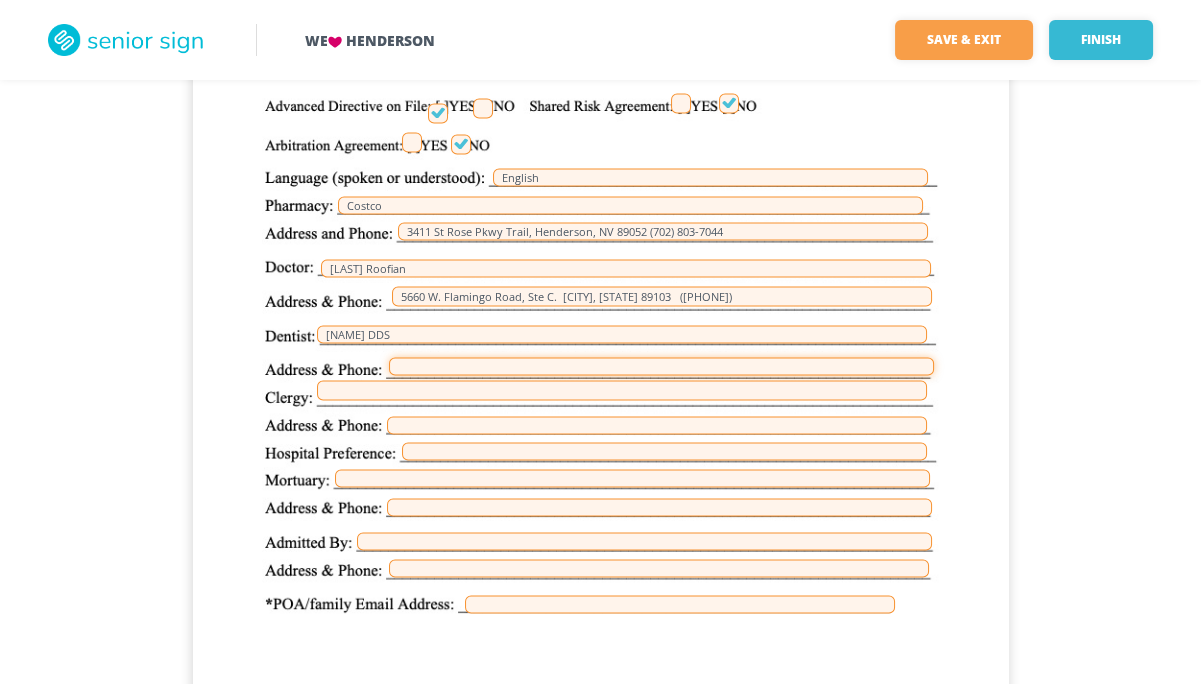 click at bounding box center [661, 366] 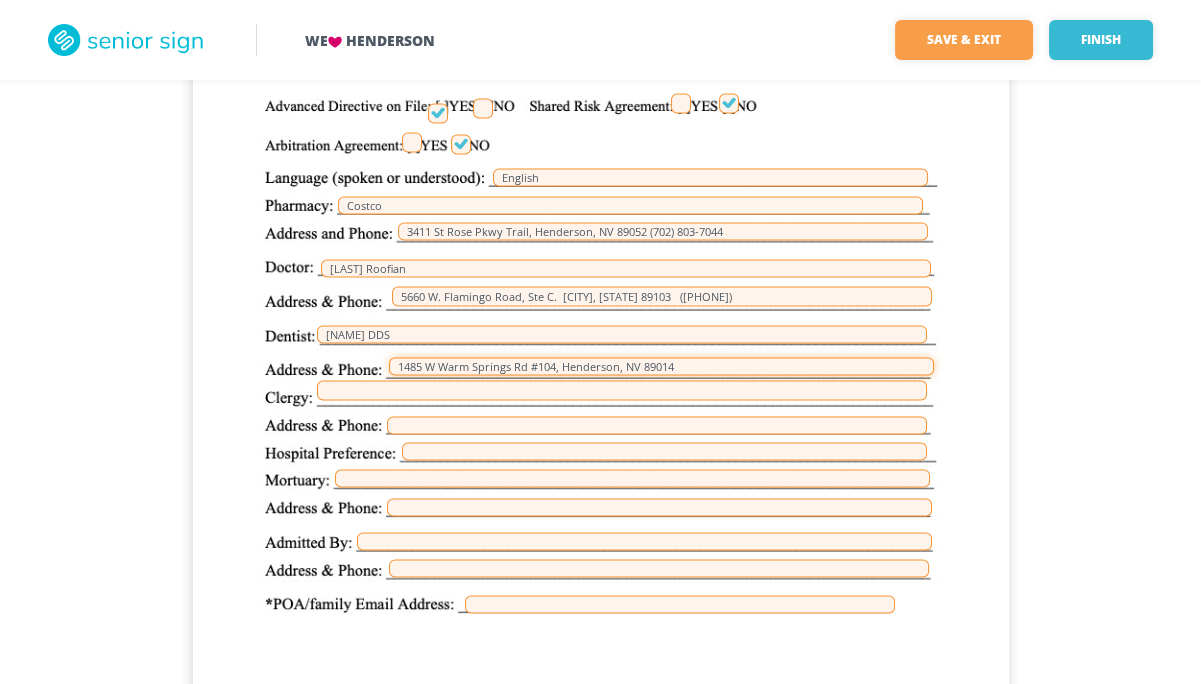 paste on "(702) 938-2010" 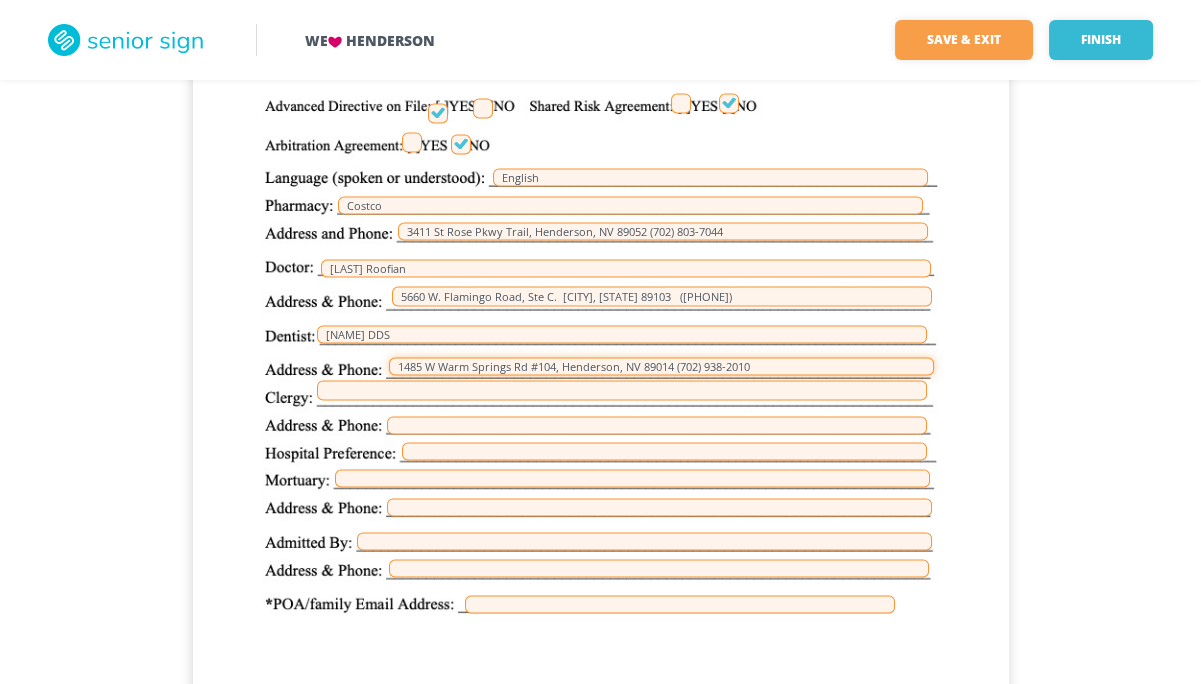 type on "1485 W Warm Springs Rd #104, Henderson, NV 89014 (702) 938-2010" 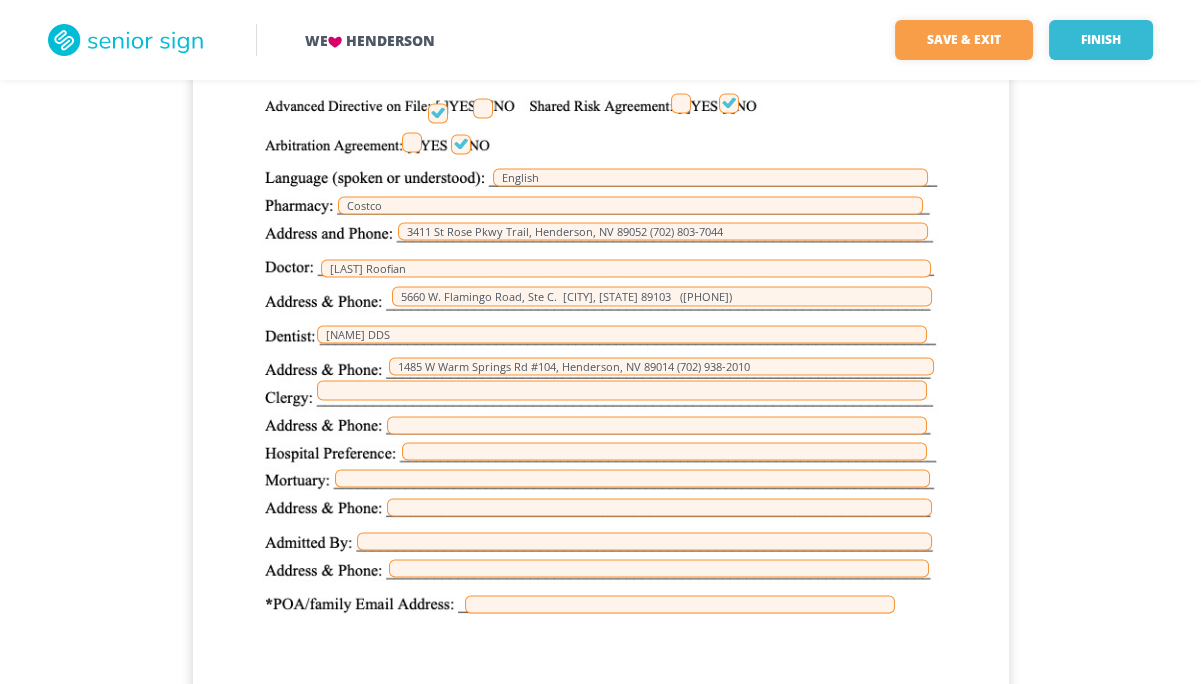 click on "[DATE] [FIRST] Kraft [NUMBER] [DATE] [CITY] [STATE] [AGE] [MARITAL_STATUS] [ETHNICITY] [PHONE] [SSN] Supp Part C [PHONE] English Costco [NUMBER] St Rose Pkwy Trail, Henderson, [STATE] [ZIP]    [PHONE] [LAST] Roofian [NUMBER] W. Flamingo Road, Ste C.  Las Vegas, Nevada 89103   [PHONE] [DOCTOR_NAME] [NUMBER] W Warm Springs Rd #104, Henderson, [STATE] 89014     [PHONE]" at bounding box center (601, 219) 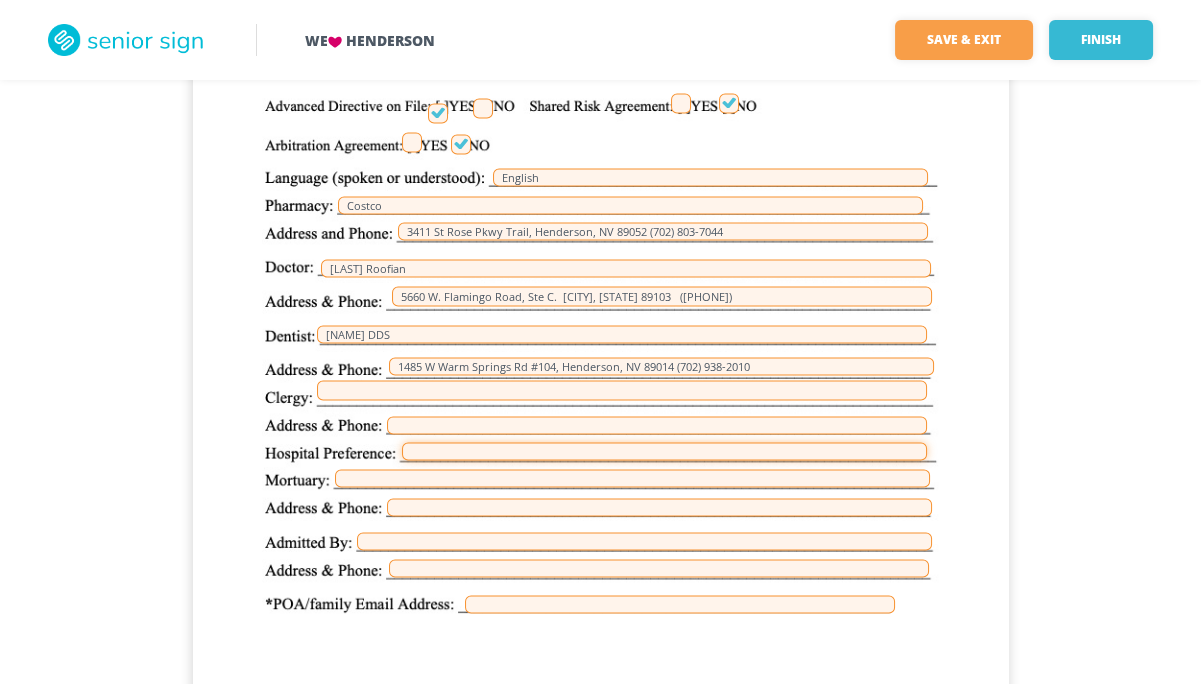 click at bounding box center [664, 451] 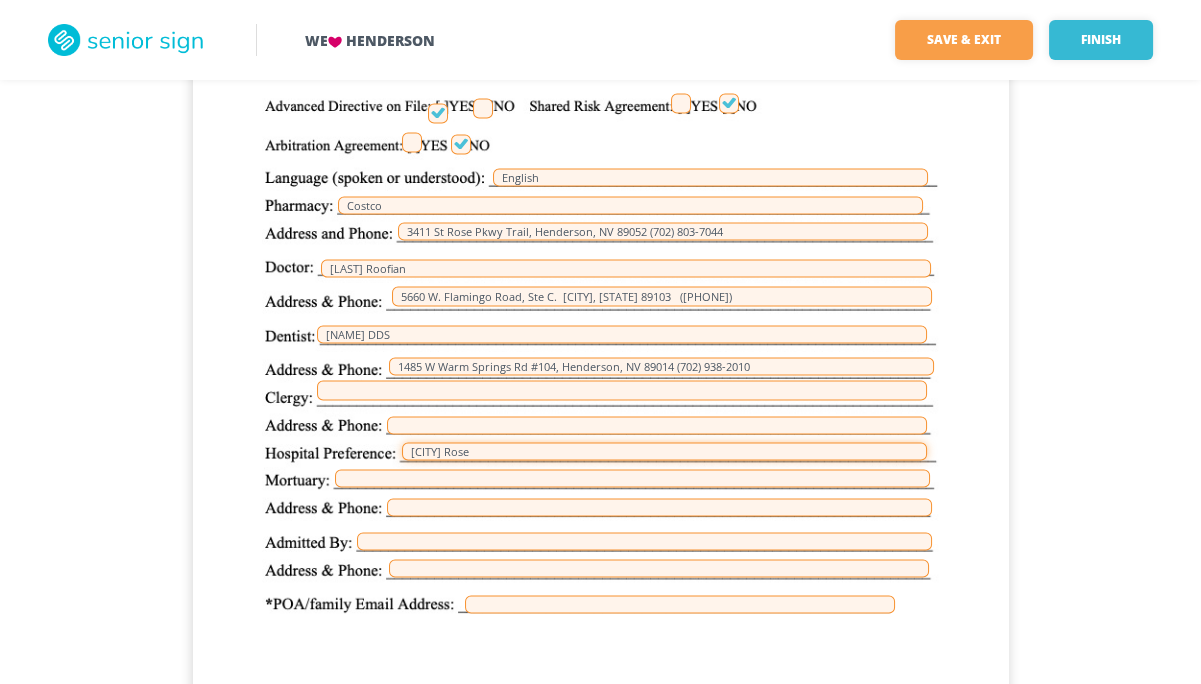 type on "[CITY] Rose" 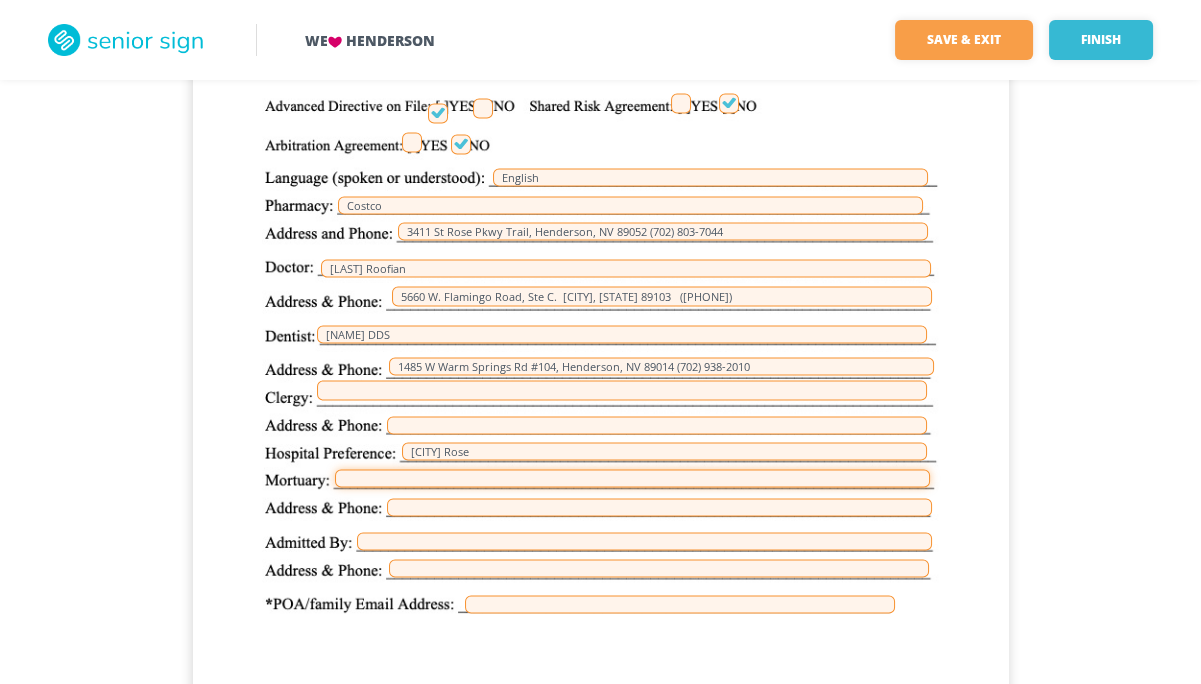 click at bounding box center [632, 478] 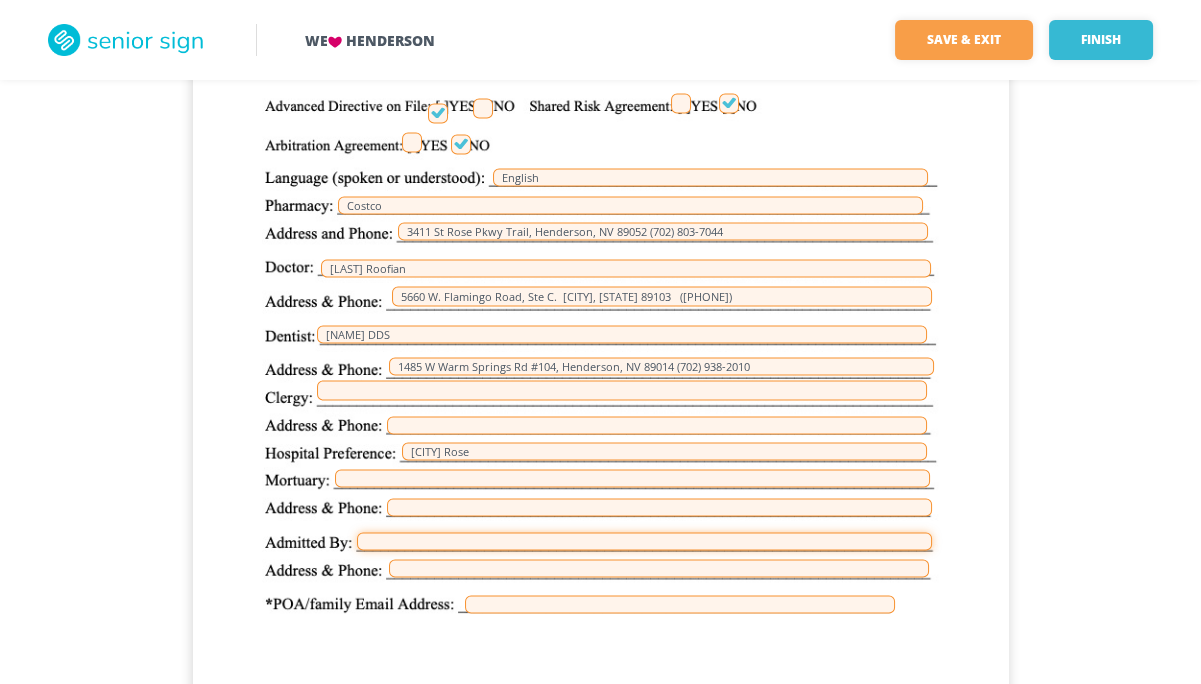 click at bounding box center [644, 541] 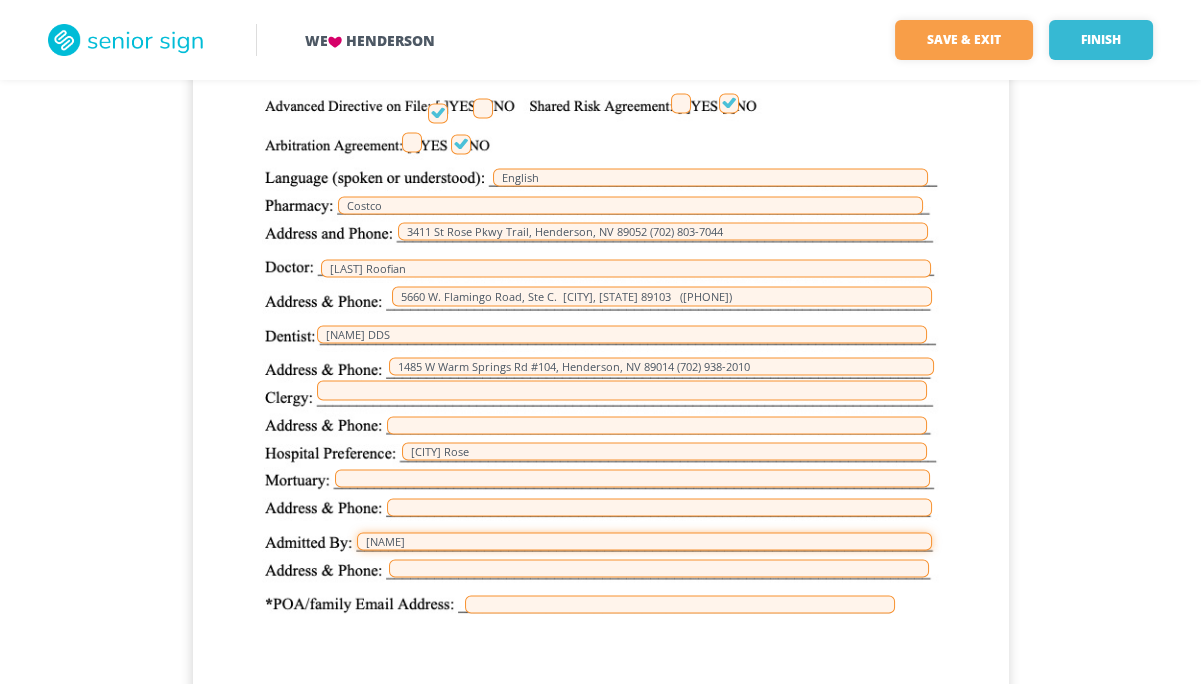 type on "[NAME]" 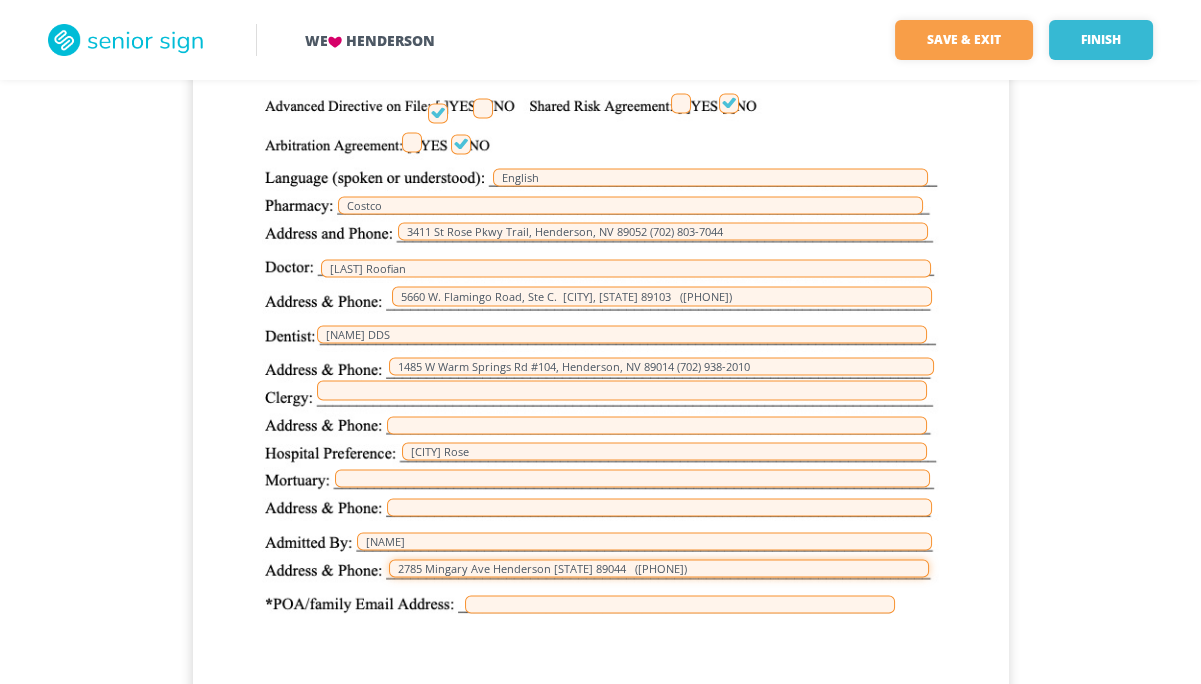 type on "2785 Mingary Ave Henderson [STATE] 89044   ([PHONE])" 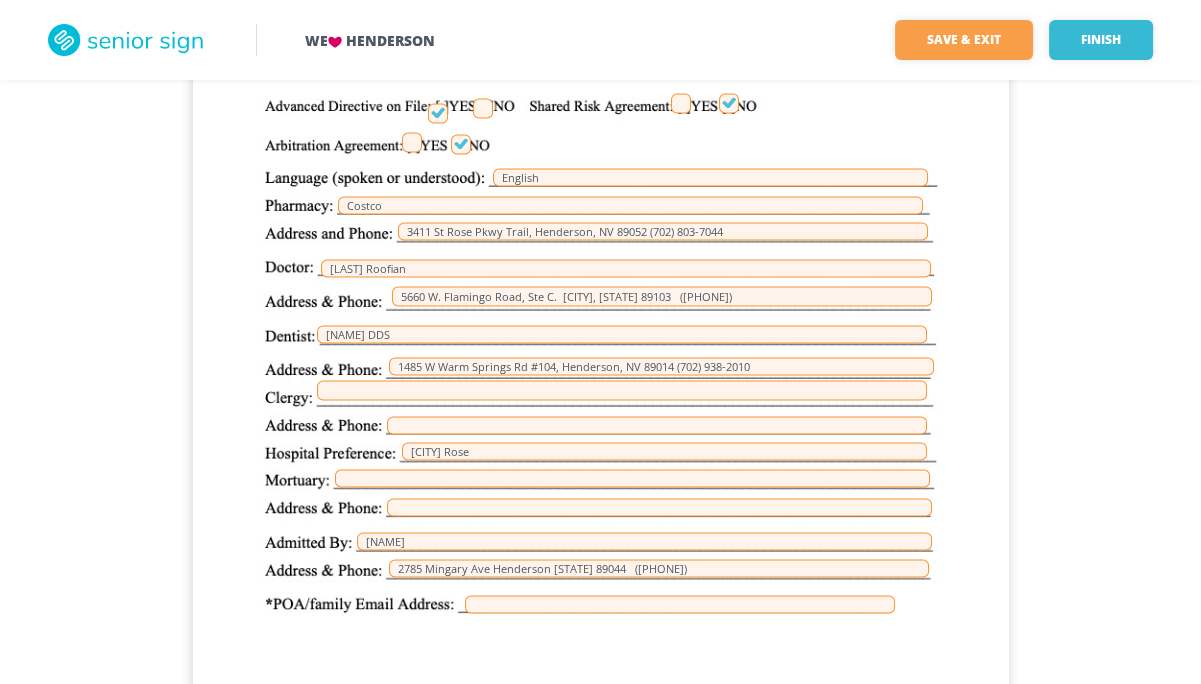click on "06/23/2025 [FIRST] [LAST] [DATE] ([PHONE]) [NUMBER] [STREET] [CITY] [STATE] [POSTAL_CODE] F Widow N/A [FIRST] [LAST] [MEDICATION]; [MEDICATION]; [MEDICATION]; [MEDICATION]; [MEDICATION]; [MEDICATION]; [MEDICATION]; [MEDICATION]; [MEDICATION], [MEDICATION]; [MEDICATION]; [MEDICATION]; [MEDICATION] [FIRST] [LAST] POA POA [DATE] [FIRST] [LAST] Allergic to honeydew; no tomatoes or acidic food; no tea or coffee Apple sauce; bananas; peaches; strawberries; cottage cheese; tapioca pudding; steak; chicken; potatoes; salads; deli sandwiches; pork chops; chicken pot pie; TV dinners Attention; someone talking with her. [DATE] [FIRST] [LAST] [NUMBER] [STREET] [DATE] [CITY] [STATE] [NUMBER] Widowed F White [SSN] [DRIVER_LICENSE] Supp Part C [CREDIT_CARD] English Costco [NUMBER] [STREET], [CITY], [STATE] [POSTAL_CODE] ([PHONE]) [FIRST] [LAST] [NUMBER] [STREET], Ste C. Las Vegas, Nevada [POSTAL_CODE] ([PHONE]) [FIRST] [LAST] DDS [NUMBER] [STREET] #[NUMBER], [CITY], [STATE] [POSTAL_CODE] ([PHONE]) St. Rose [FIRST] [LAST] [NUMBER] [STREET] [CITY] [STATE] [POSTAL_CODE] ([PHONE])" at bounding box center [601, 219] 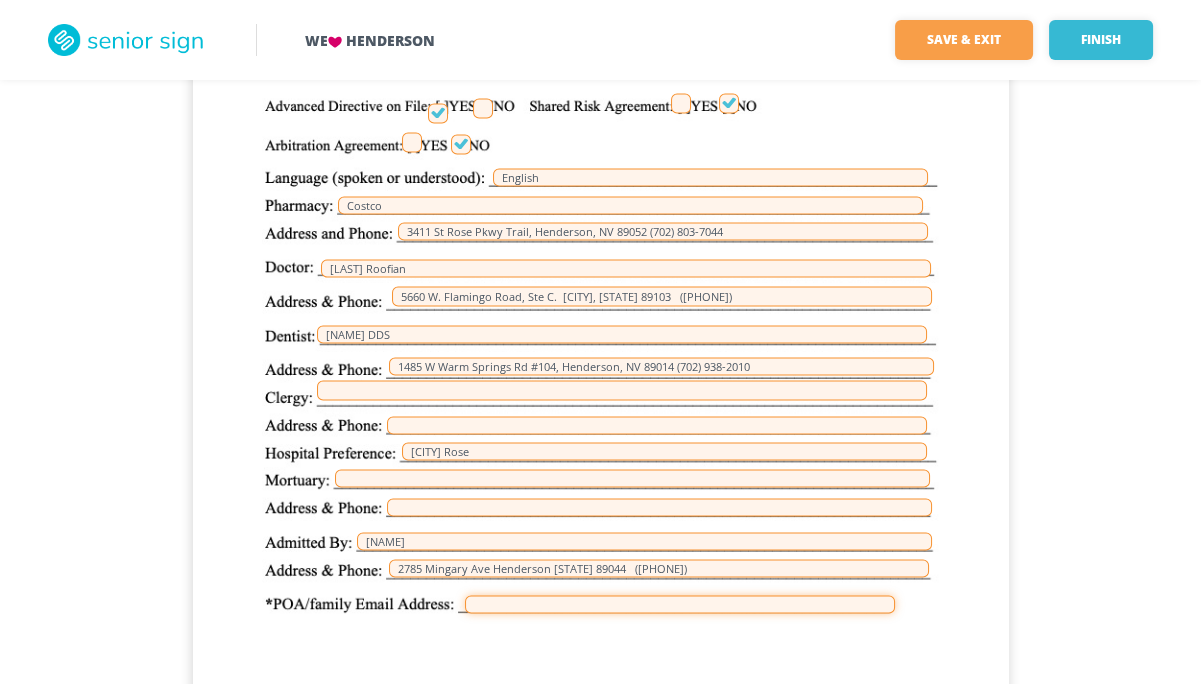 click at bounding box center [680, 604] 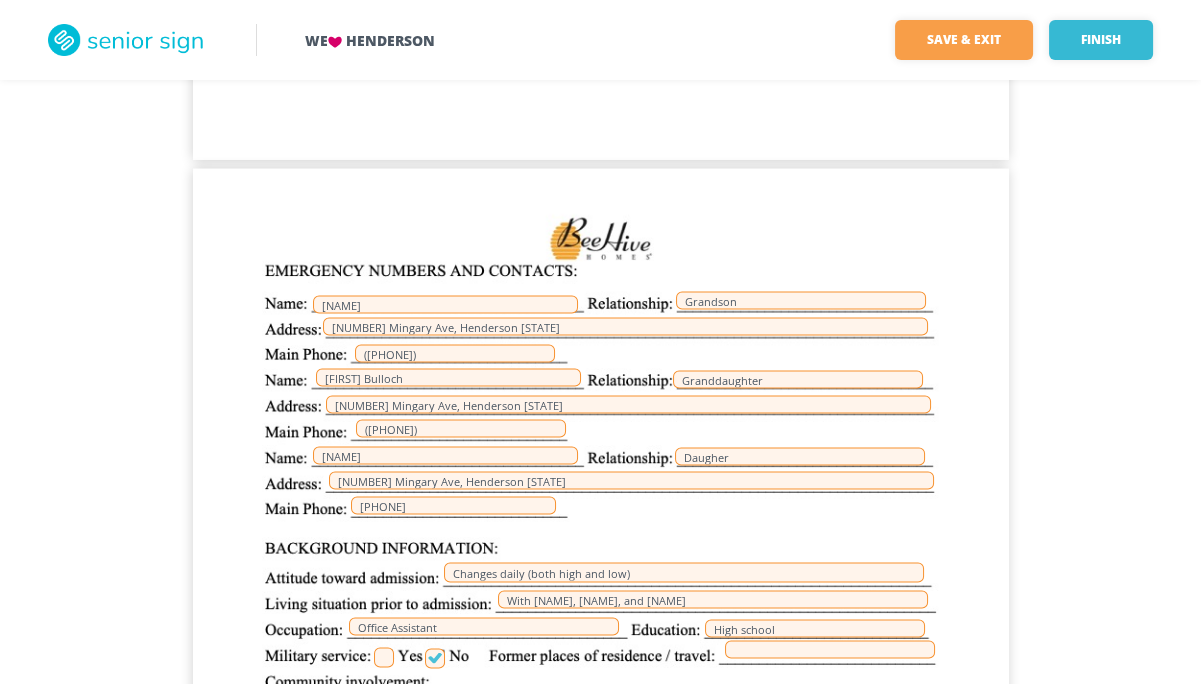 scroll, scrollTop: 5348, scrollLeft: 0, axis: vertical 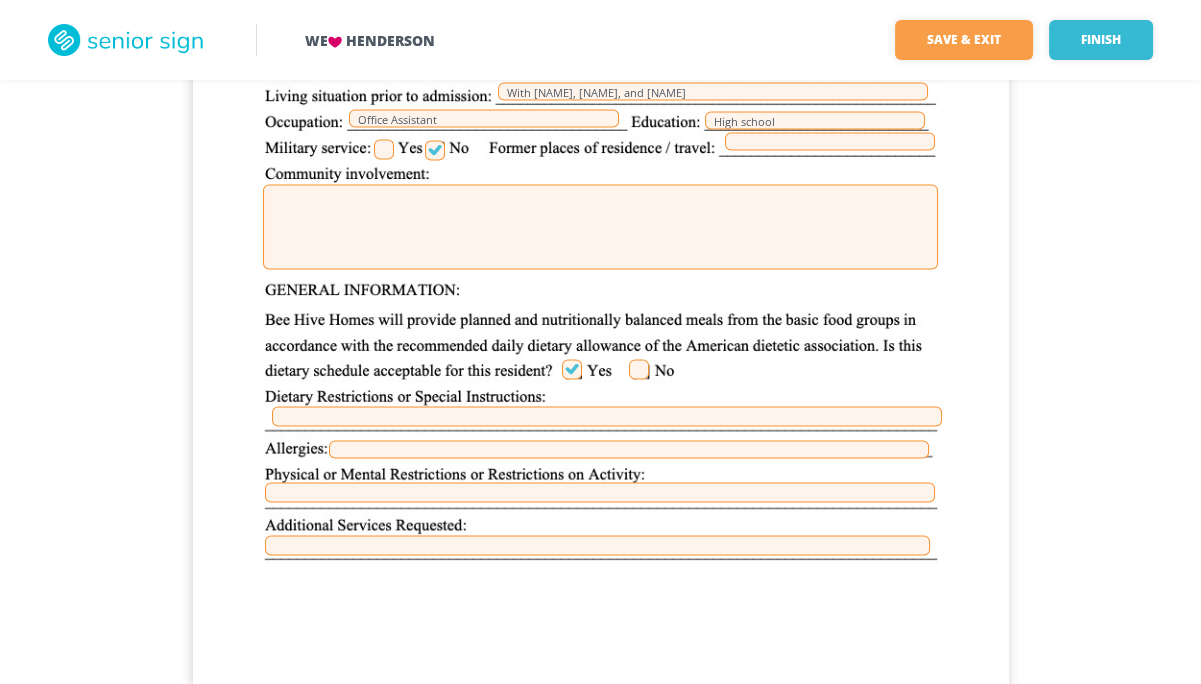type on "[NAME]      johnbulloch01@gmail.com" 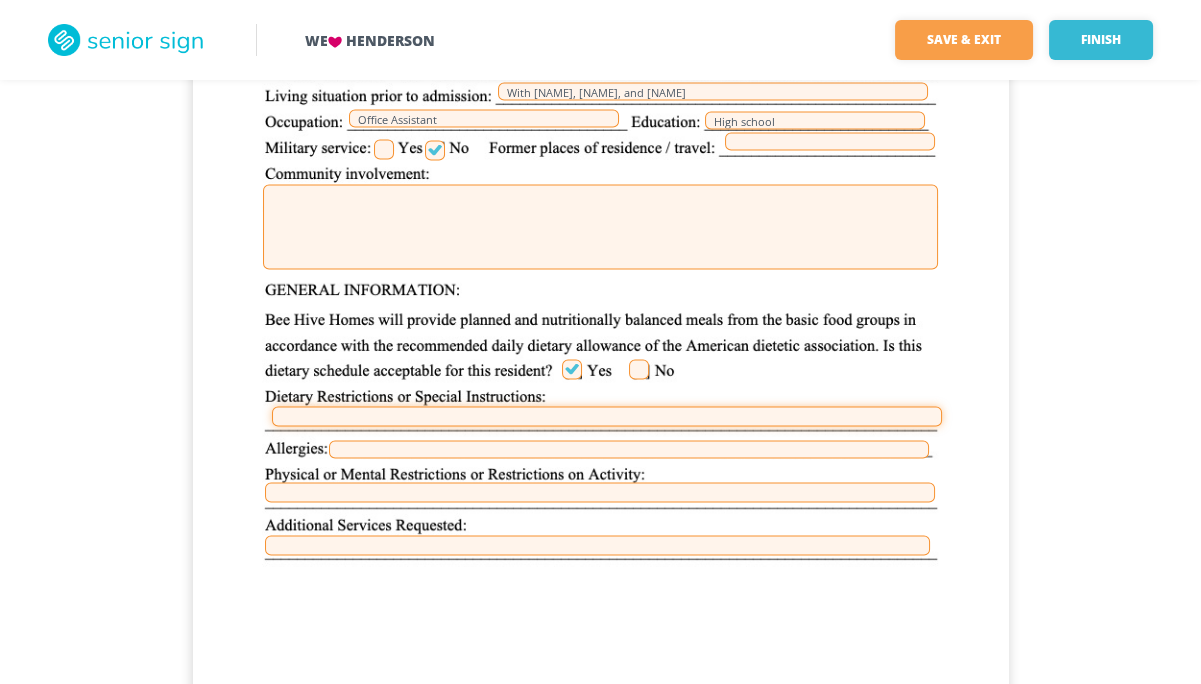 click at bounding box center [607, 417] 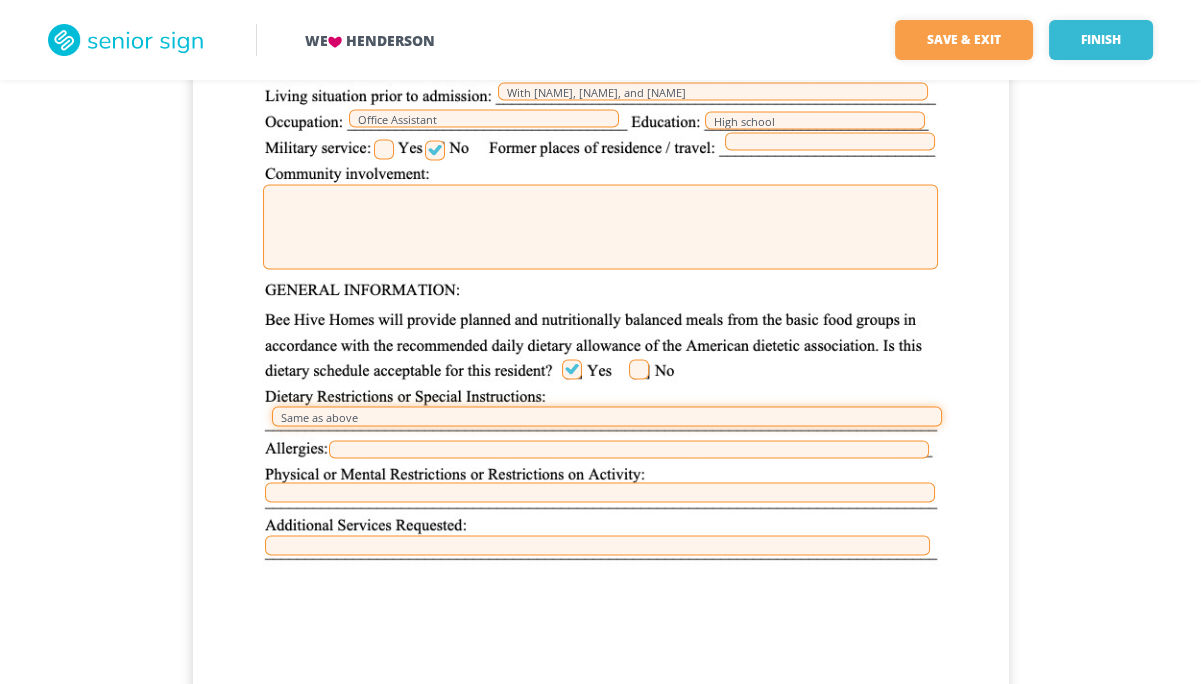 type on "Same as above" 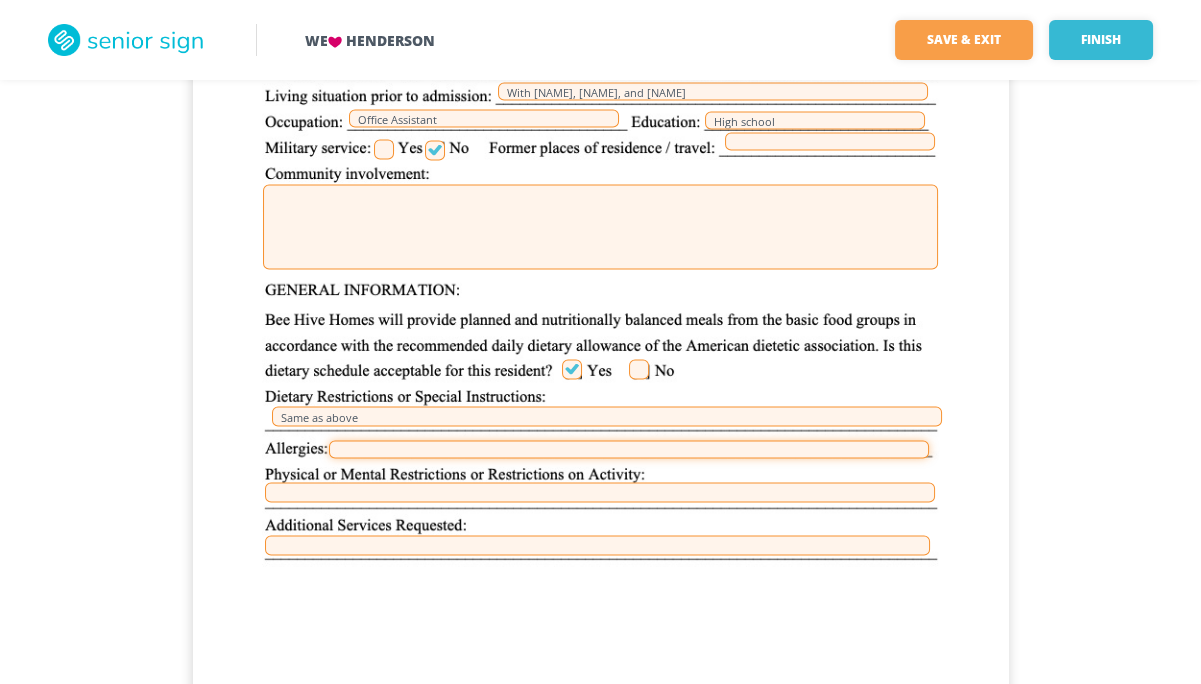 click at bounding box center (629, 450) 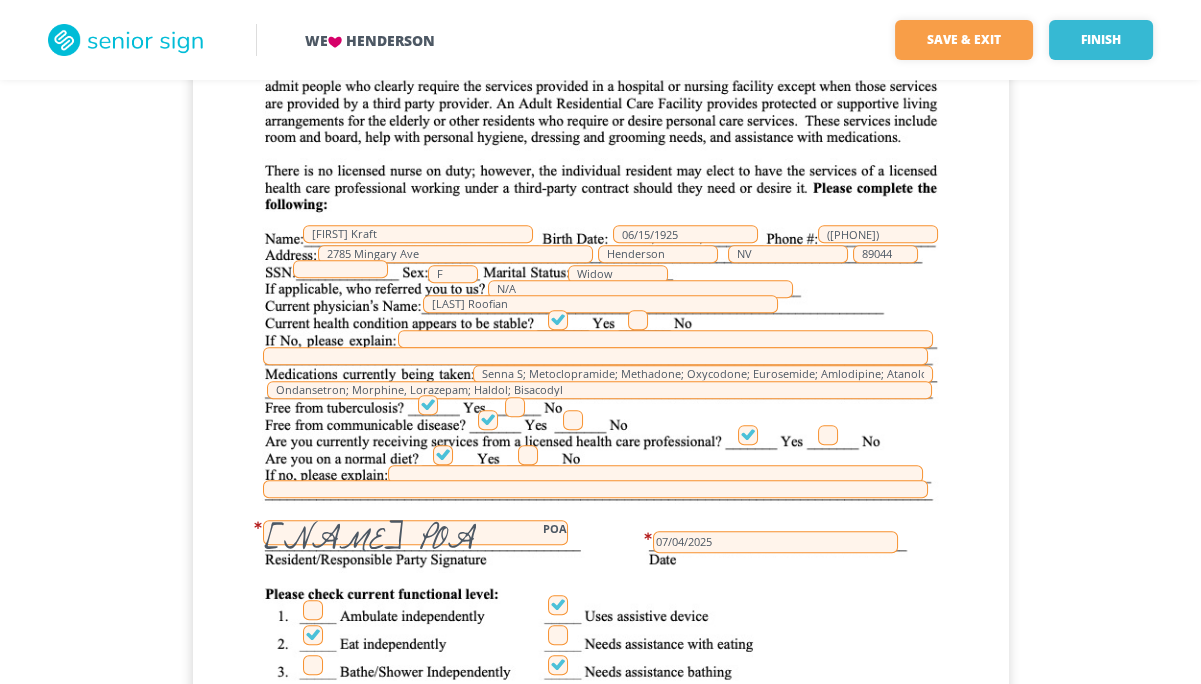 scroll, scrollTop: 1326, scrollLeft: 0, axis: vertical 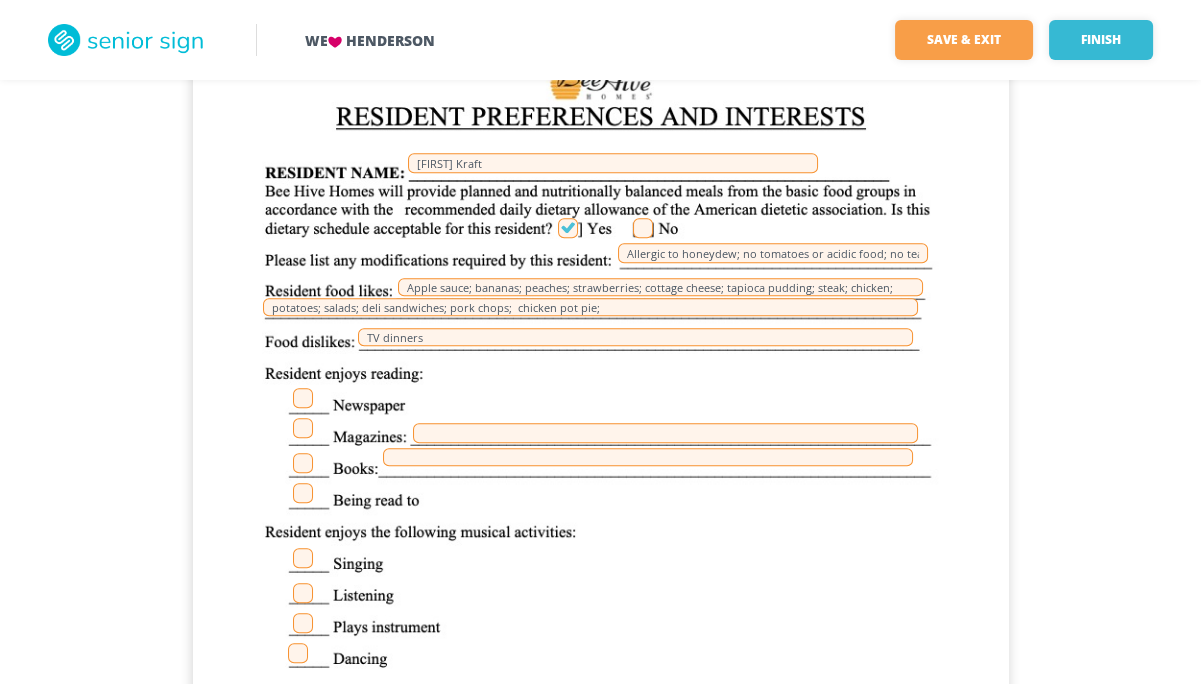 type on "Honeydew melon; sulfur; and" 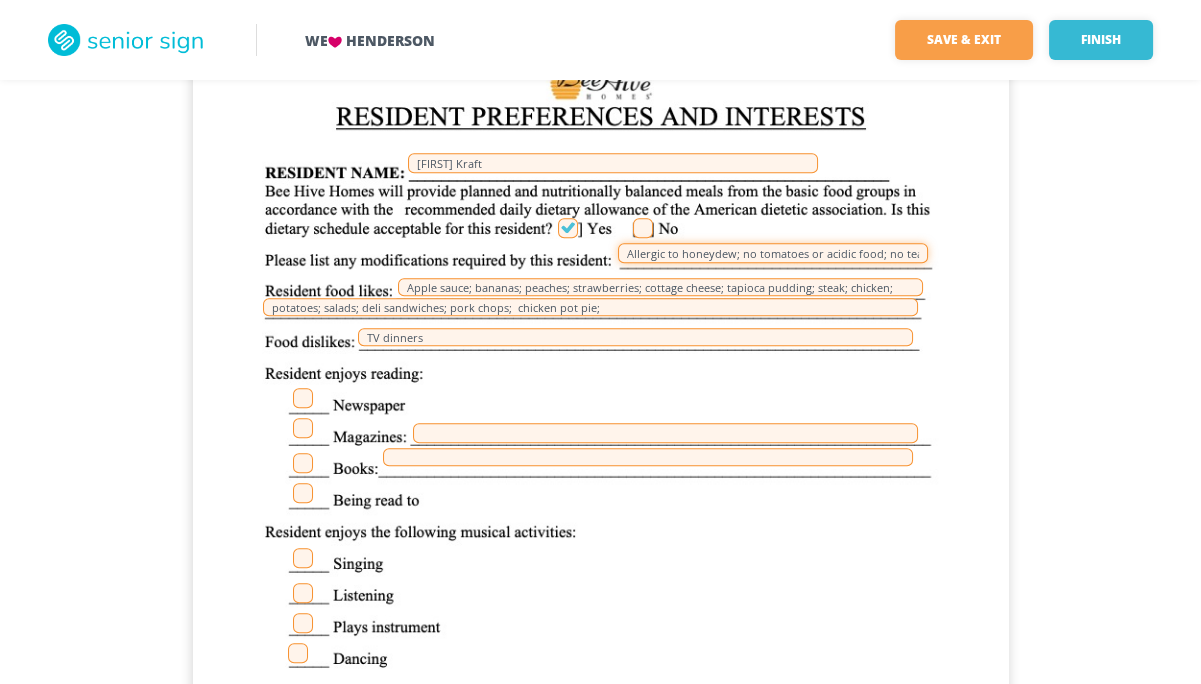 scroll, scrollTop: 0, scrollLeft: 44, axis: horizontal 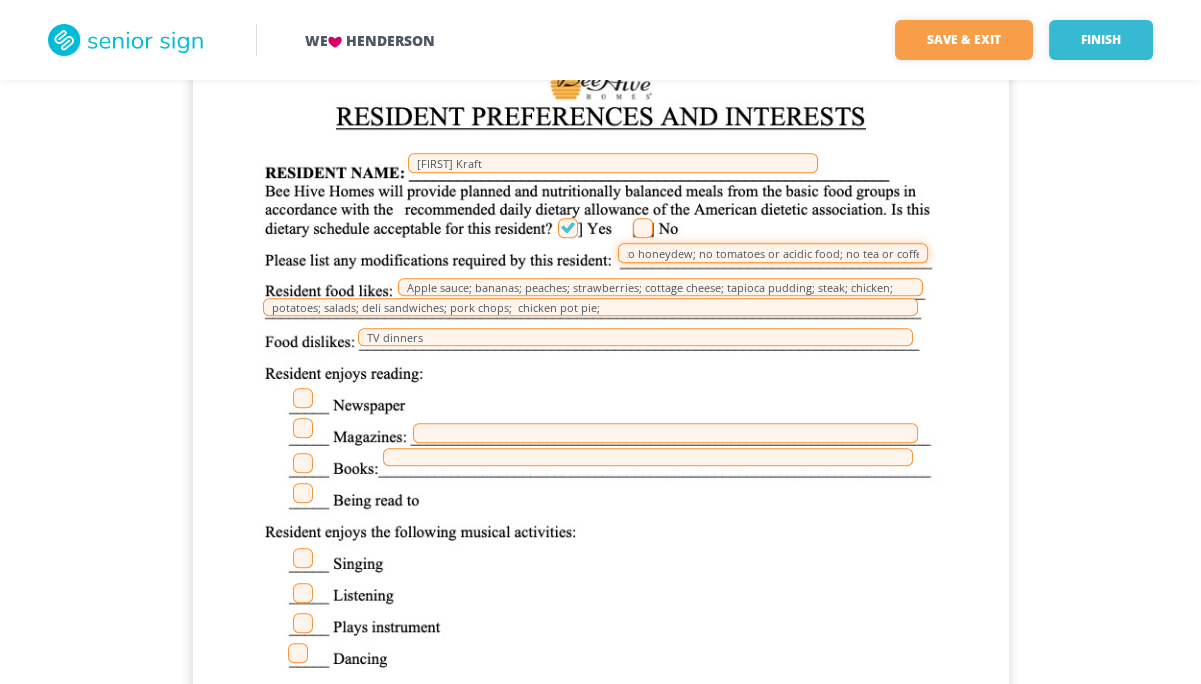 drag, startPoint x: 629, startPoint y: 254, endPoint x: 944, endPoint y: 235, distance: 315.5725 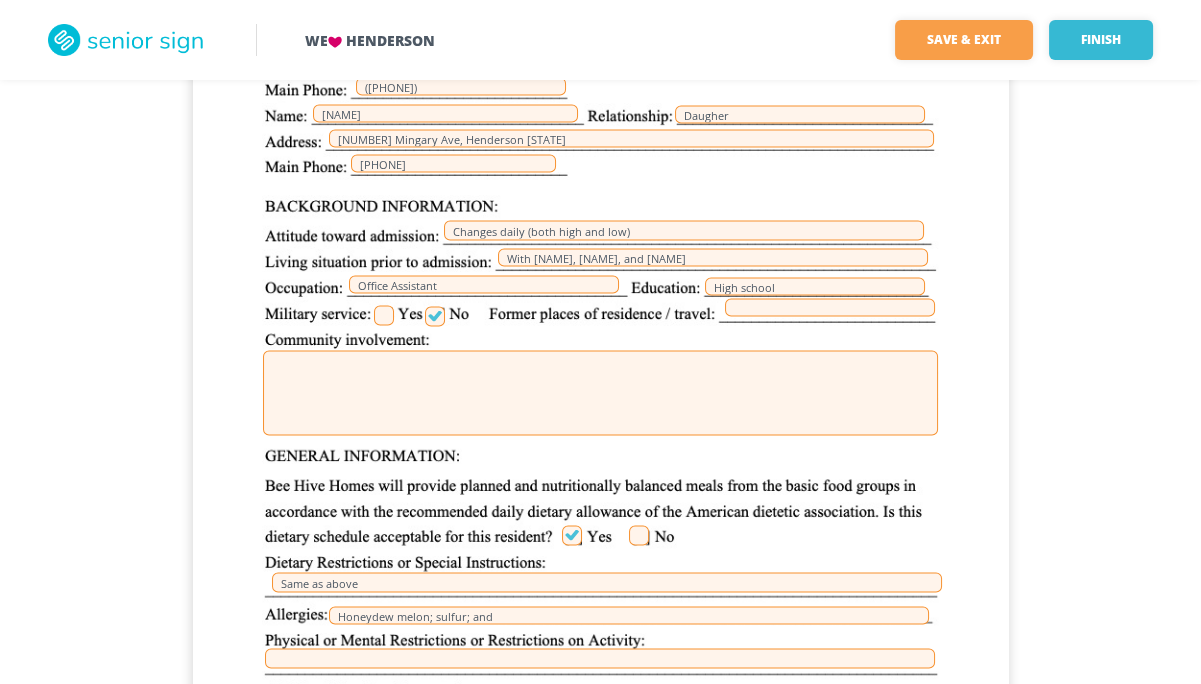 scroll, scrollTop: 5679, scrollLeft: 0, axis: vertical 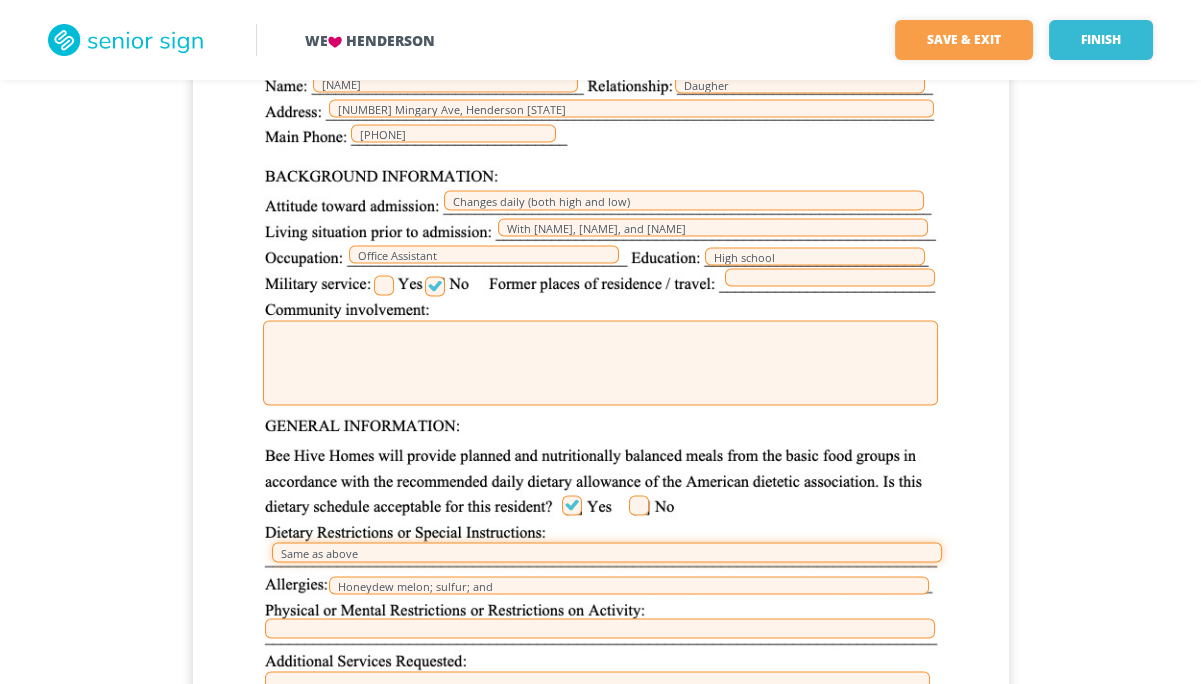 drag, startPoint x: 374, startPoint y: 549, endPoint x: 227, endPoint y: 545, distance: 147.05441 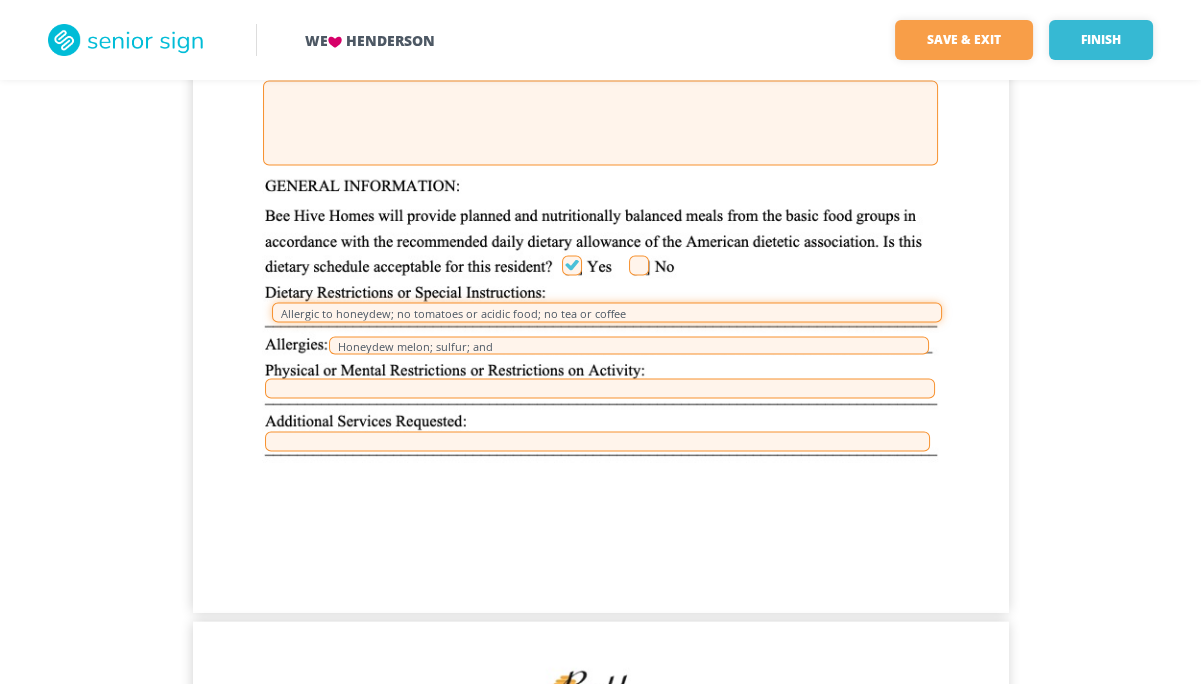 scroll, scrollTop: 5999, scrollLeft: 0, axis: vertical 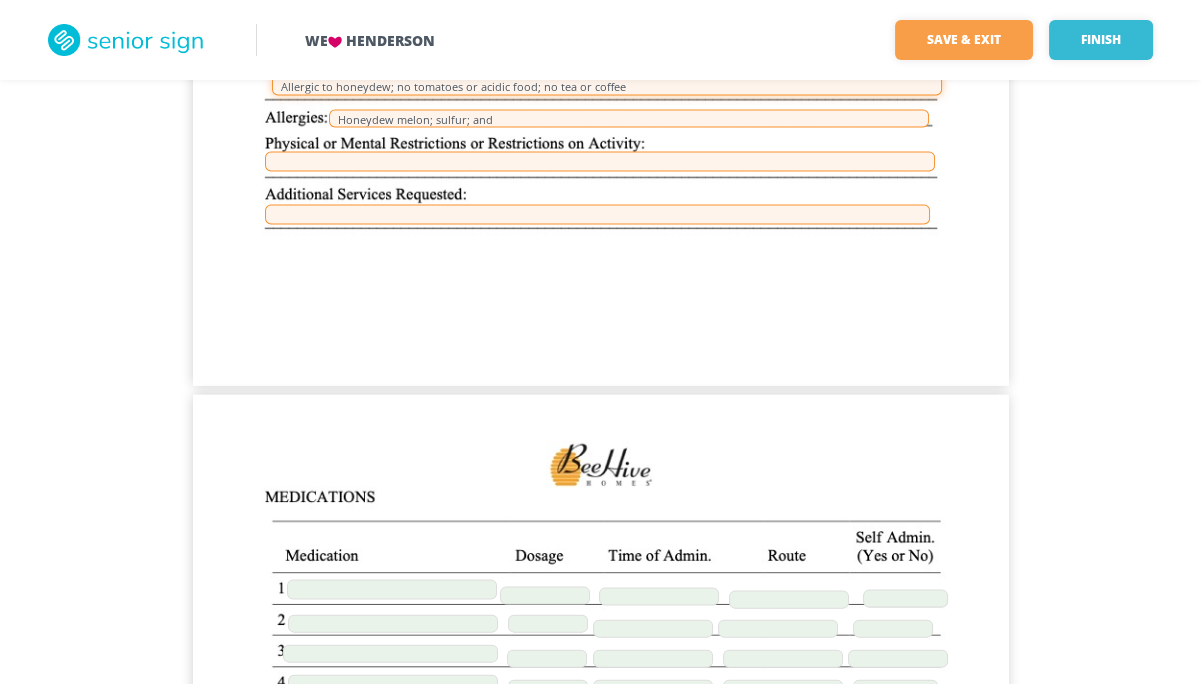 type on "Allergic to honeydew; no tomatoes or acidic food; no tea or coffee" 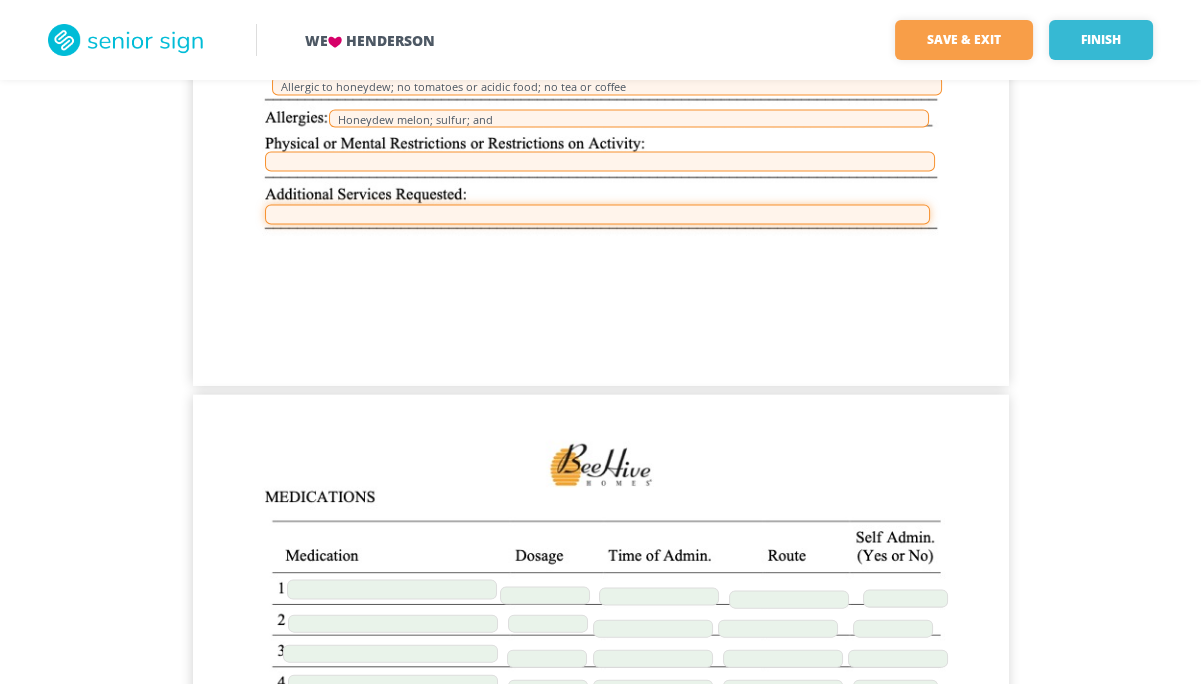 click at bounding box center (597, 215) 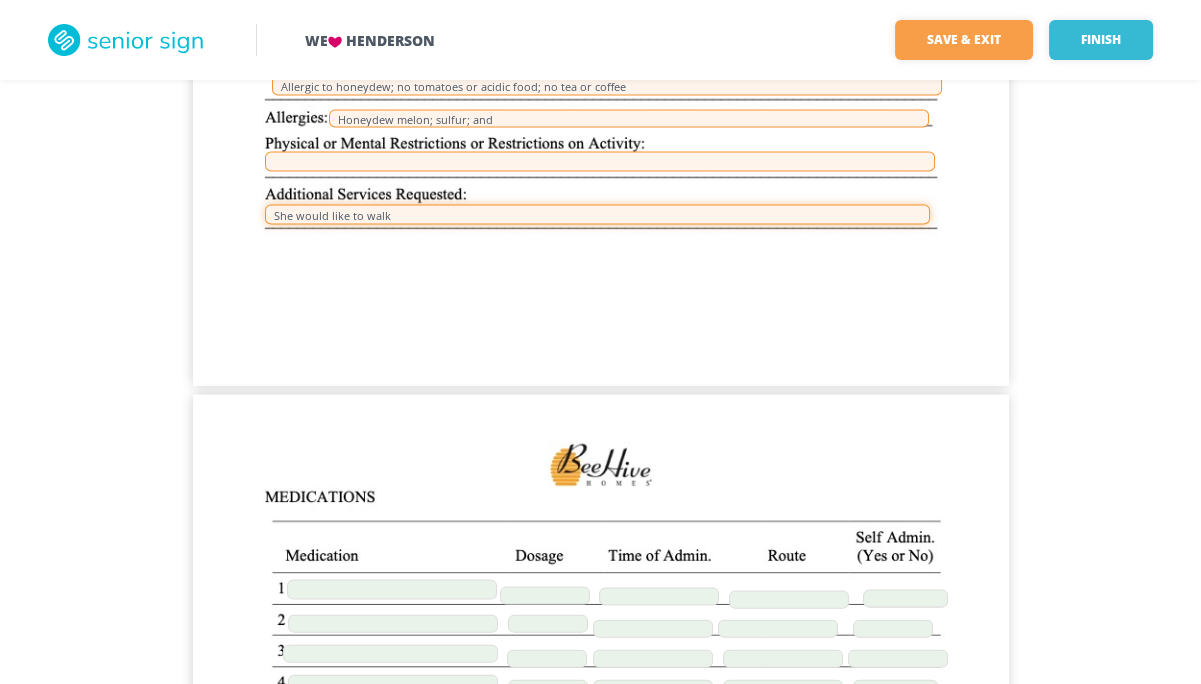 type on "She would like to walk" 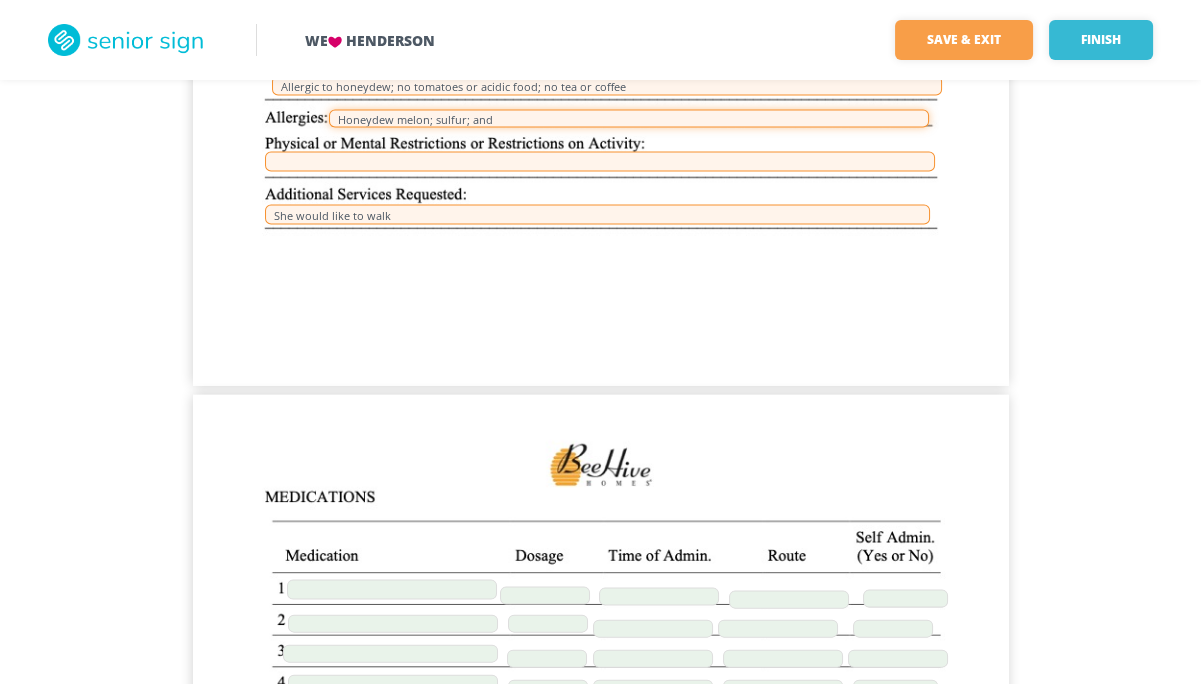 click on "Honeydew melon; sulfur; and" at bounding box center (629, 119) 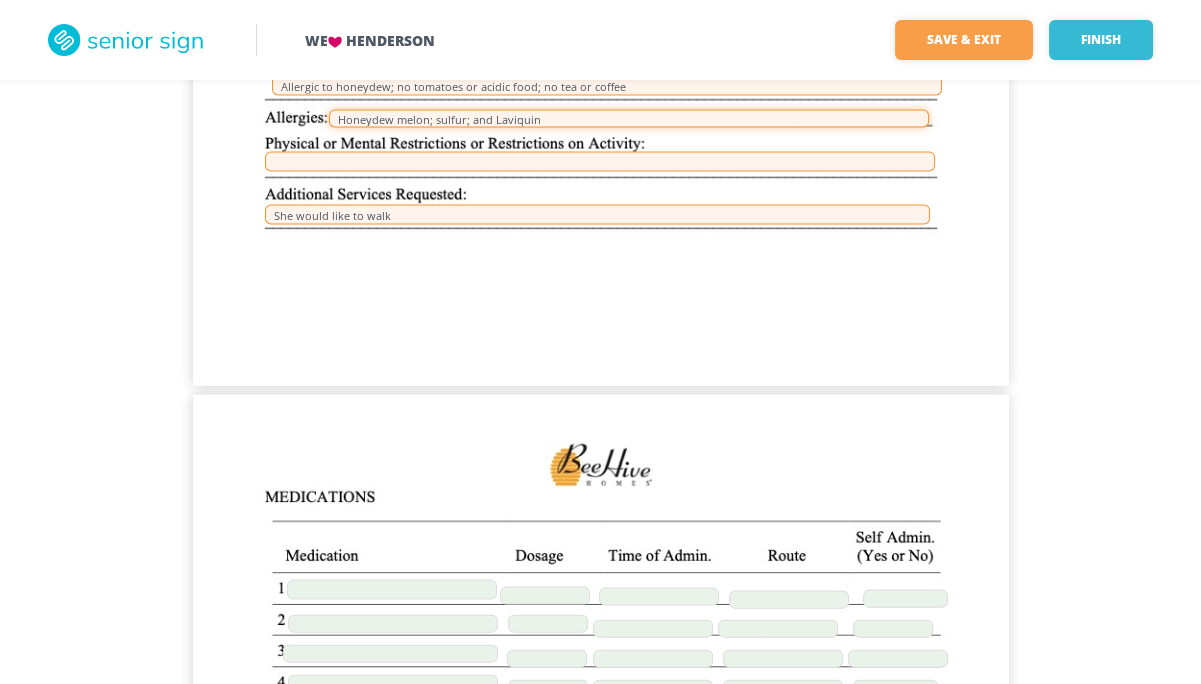 click on "Honeydew melon; sulfur; and Laviquin" at bounding box center [629, 119] 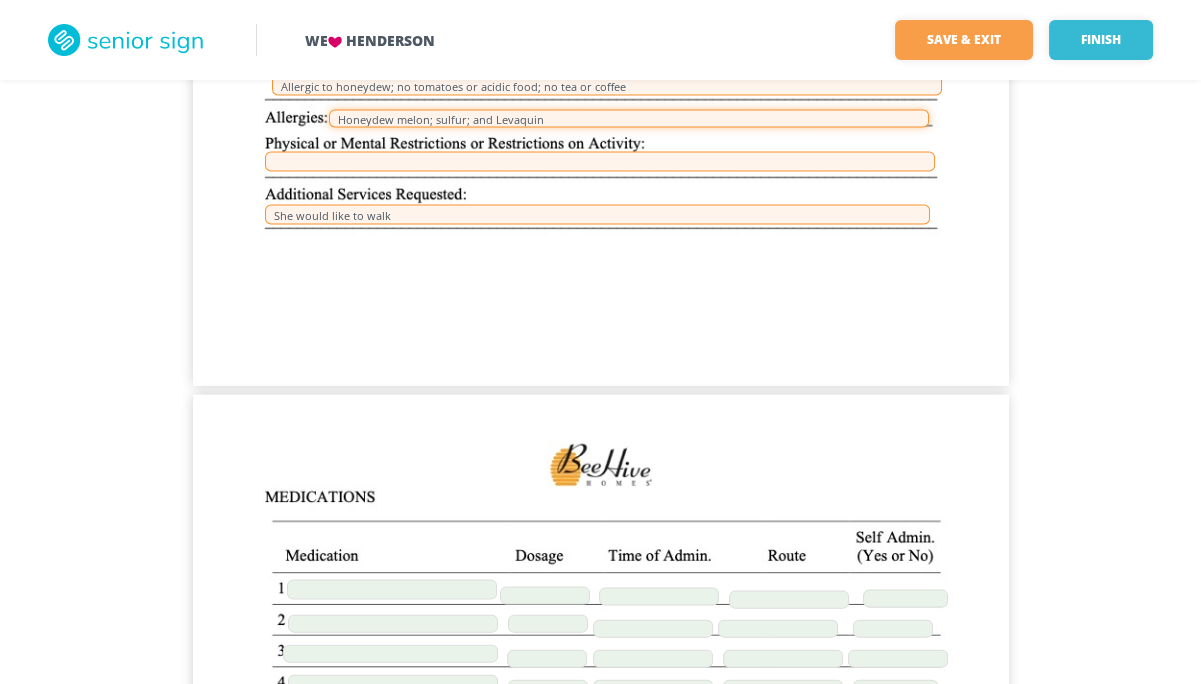 type on "Honeydew melon; sulfur; and Levaquin" 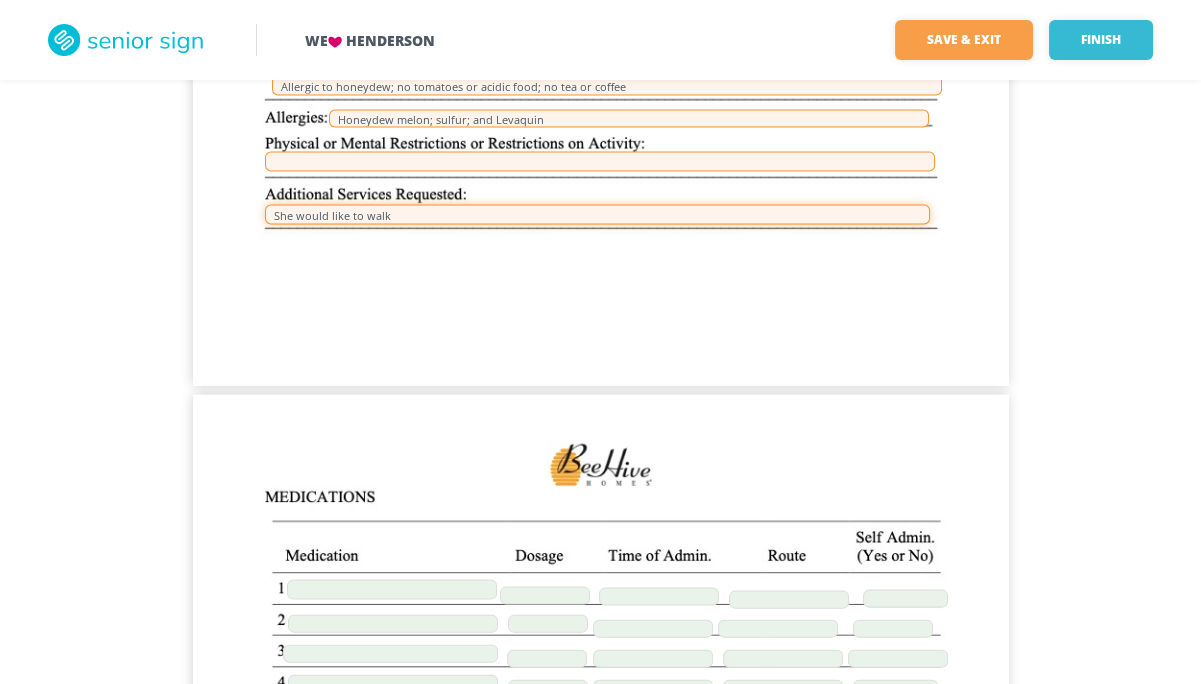 click on "She would like to walk" at bounding box center (597, 215) 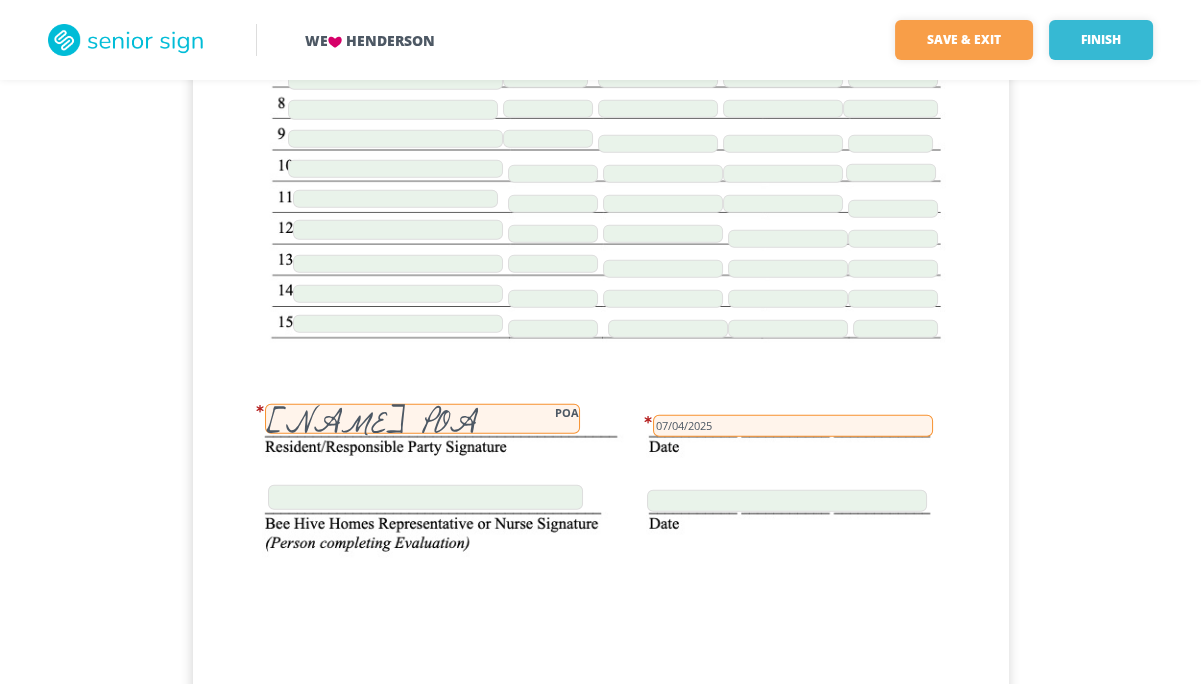 scroll, scrollTop: 6465, scrollLeft: 0, axis: vertical 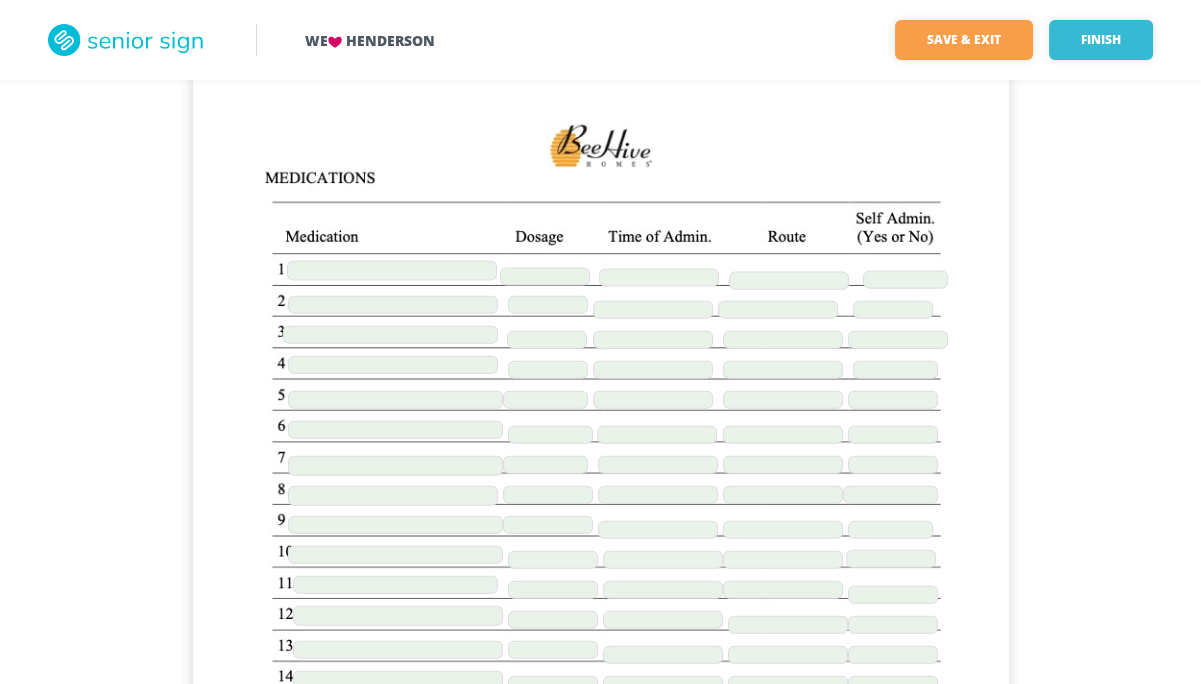 type on "She would like to walk to meals and when possible." 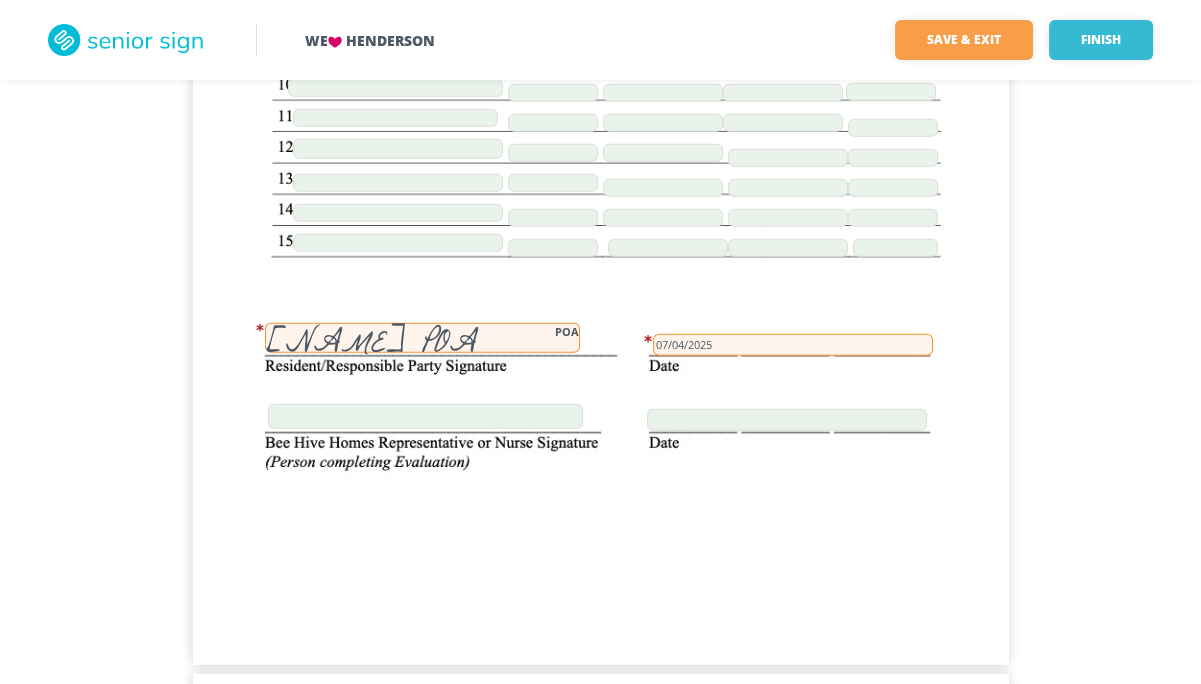 scroll, scrollTop: 6972, scrollLeft: 0, axis: vertical 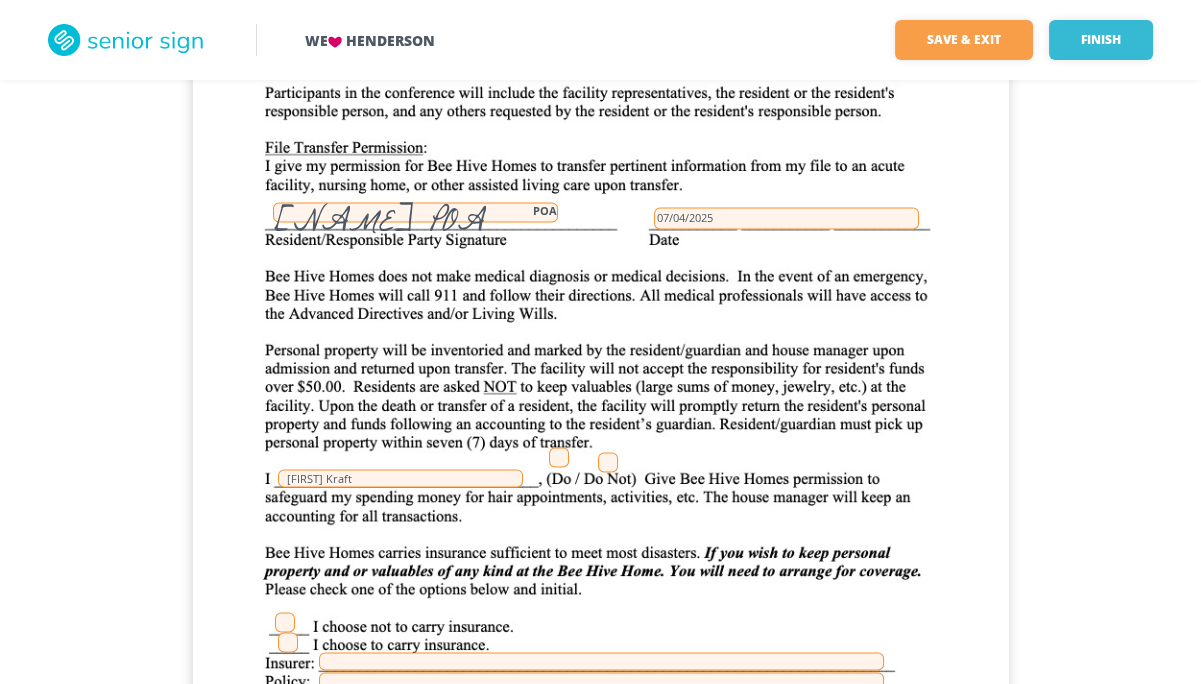 click on "[NAME] POA   POA 07/04/2025 [NAME]" at bounding box center [601, 520] 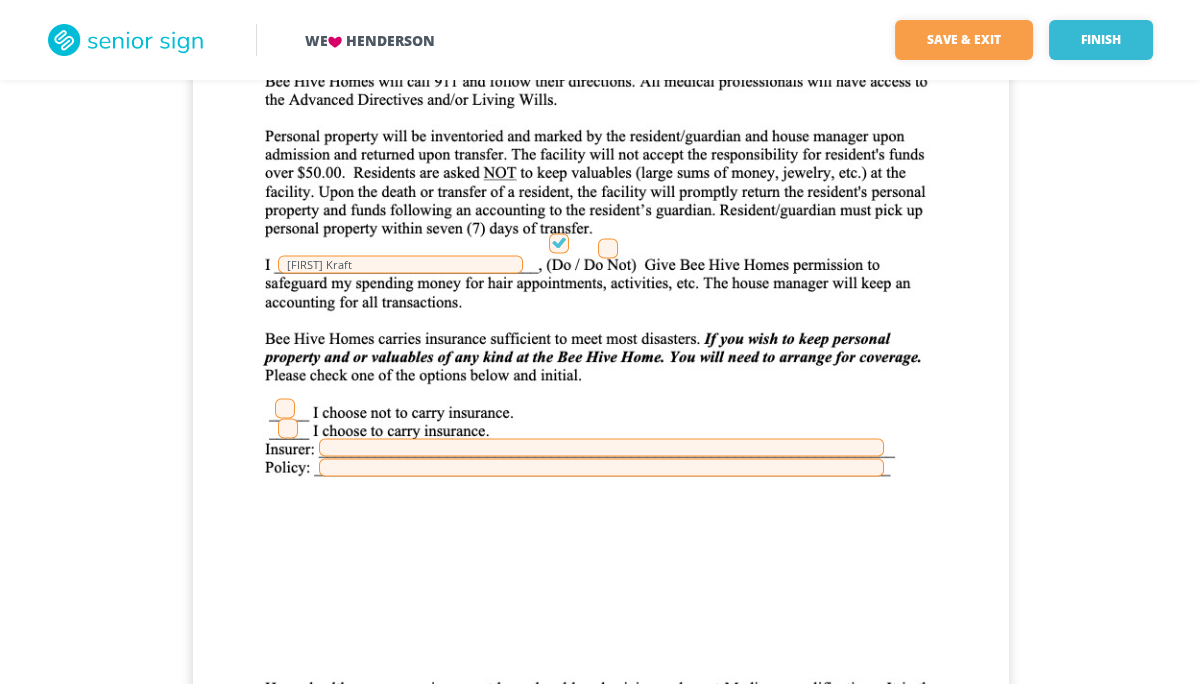 scroll, scrollTop: 15376, scrollLeft: 0, axis: vertical 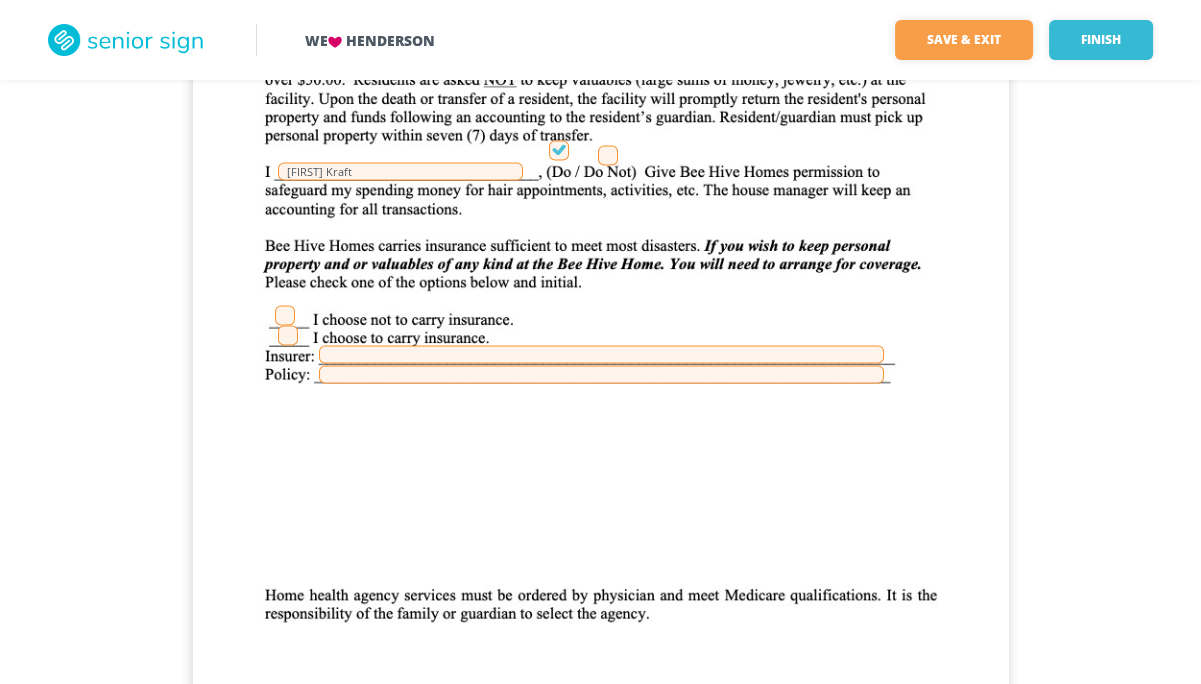 click at bounding box center (285, 315) 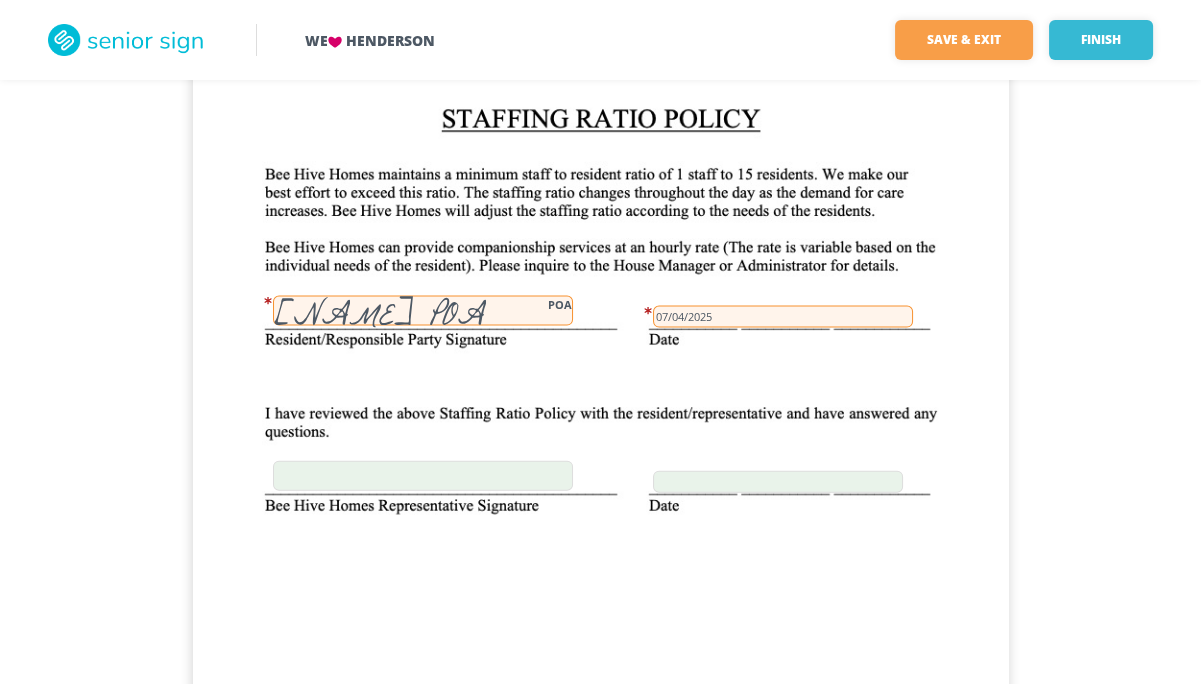 scroll, scrollTop: 17164, scrollLeft: 0, axis: vertical 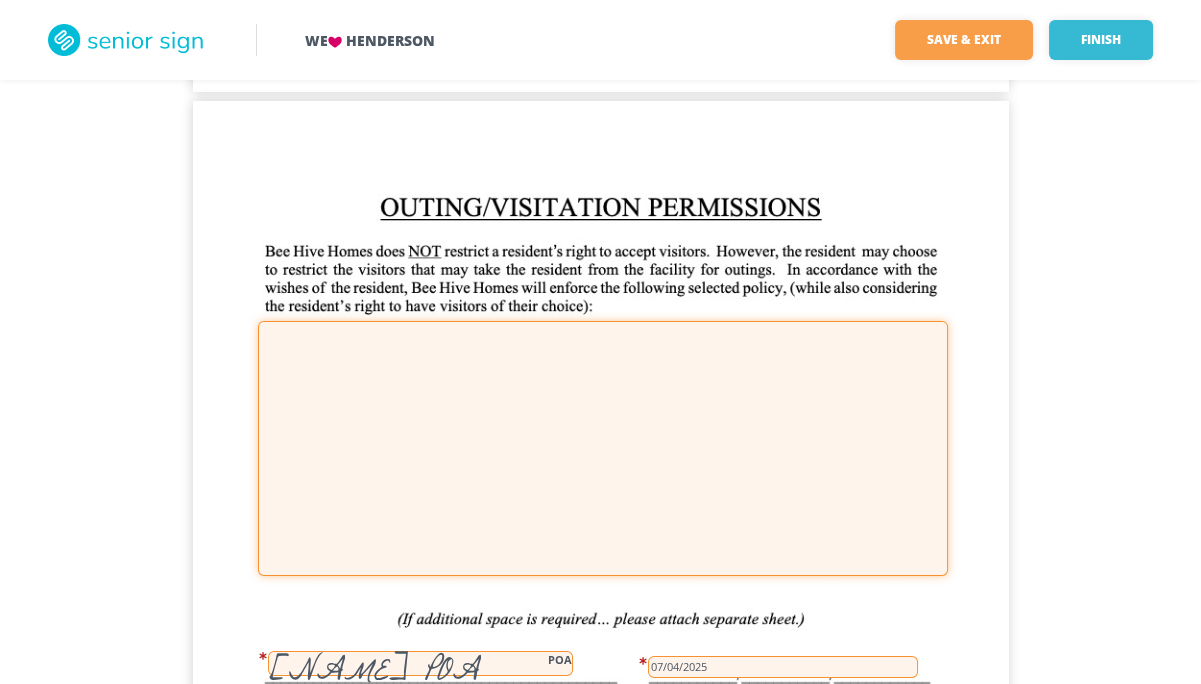 click at bounding box center (603, 448) 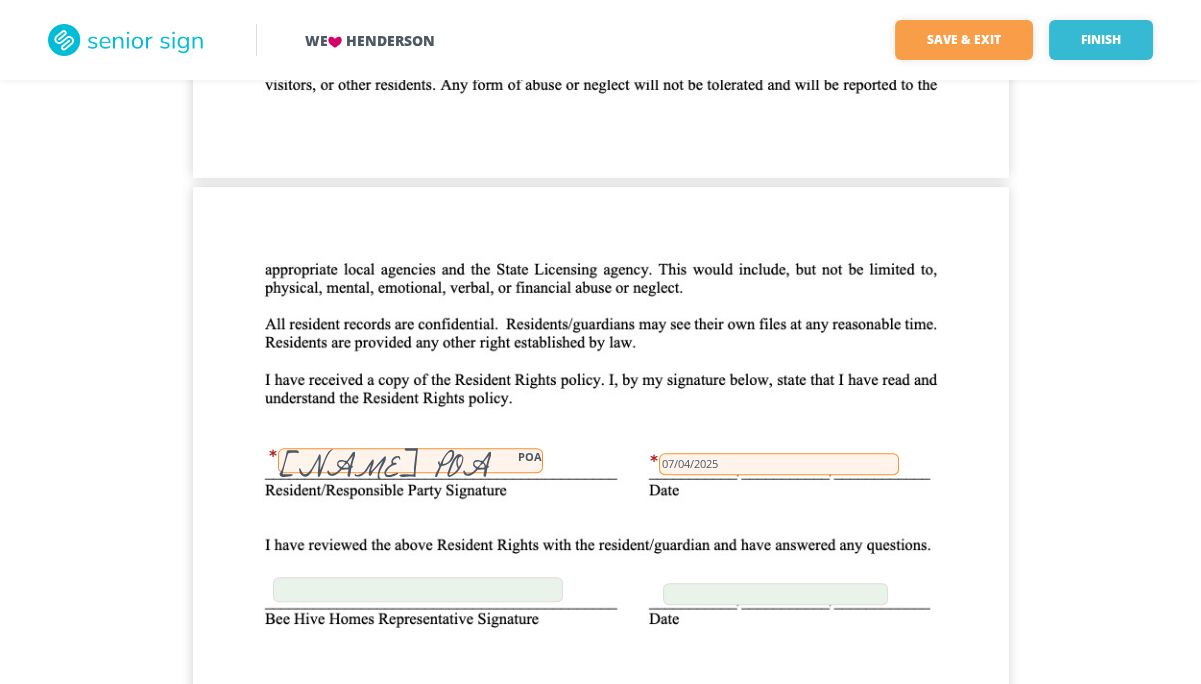 scroll, scrollTop: 23453, scrollLeft: 0, axis: vertical 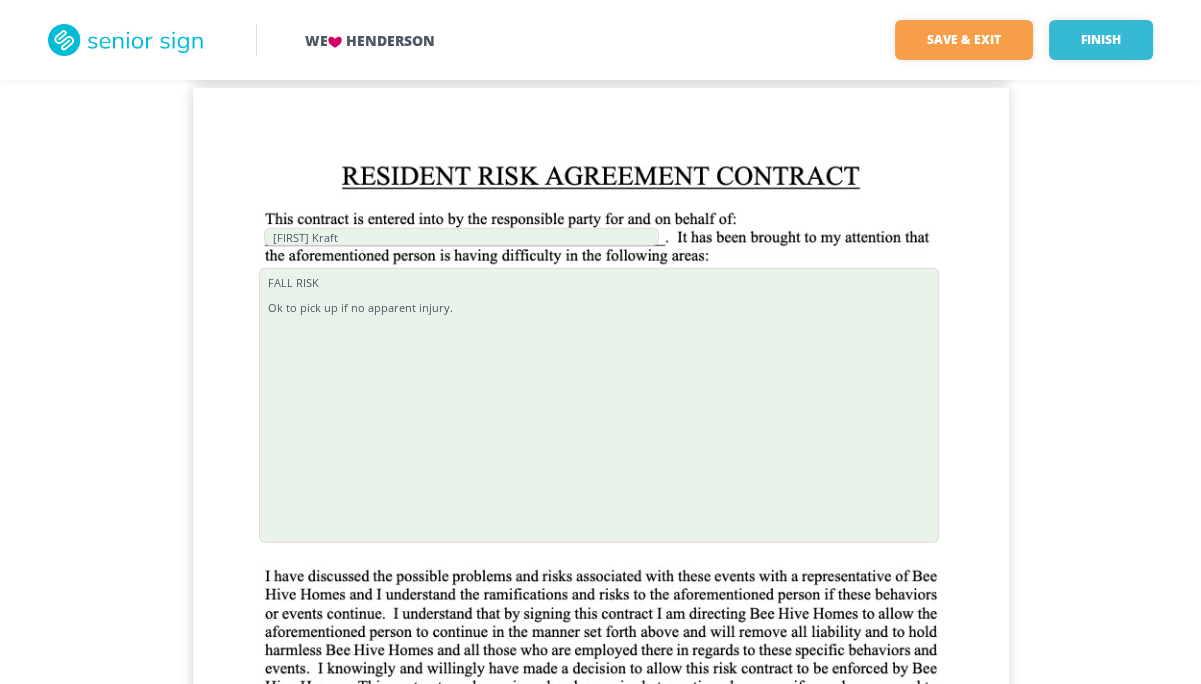 type on "N/A" 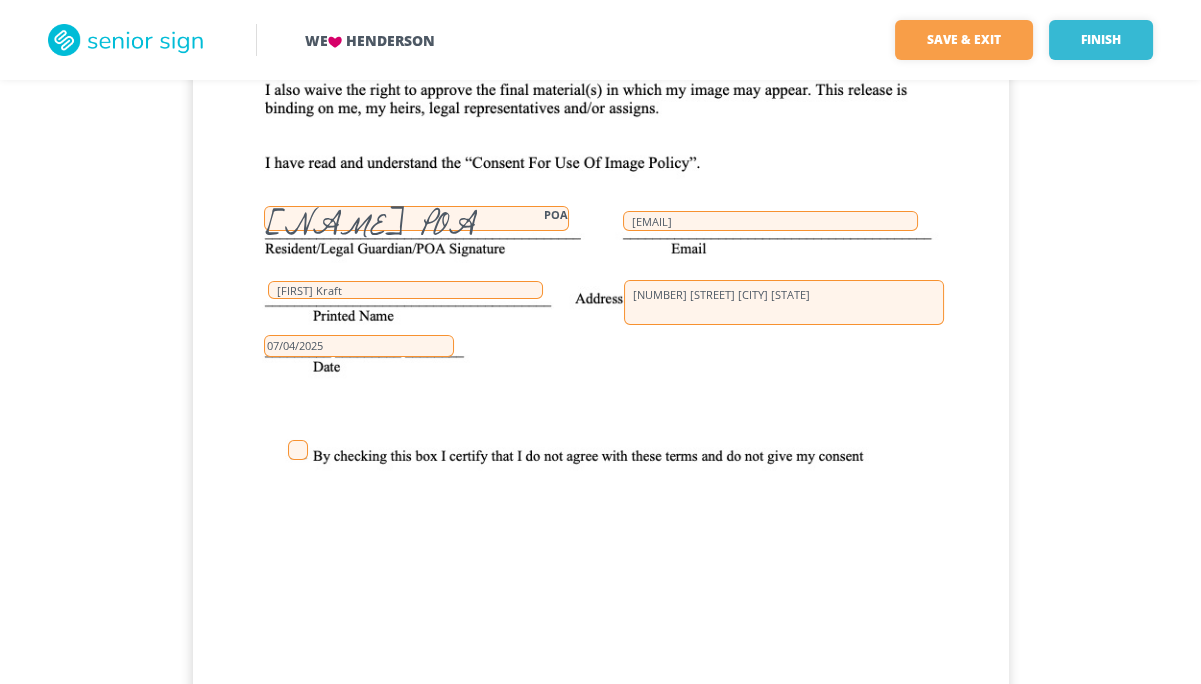 scroll, scrollTop: 41873, scrollLeft: 0, axis: vertical 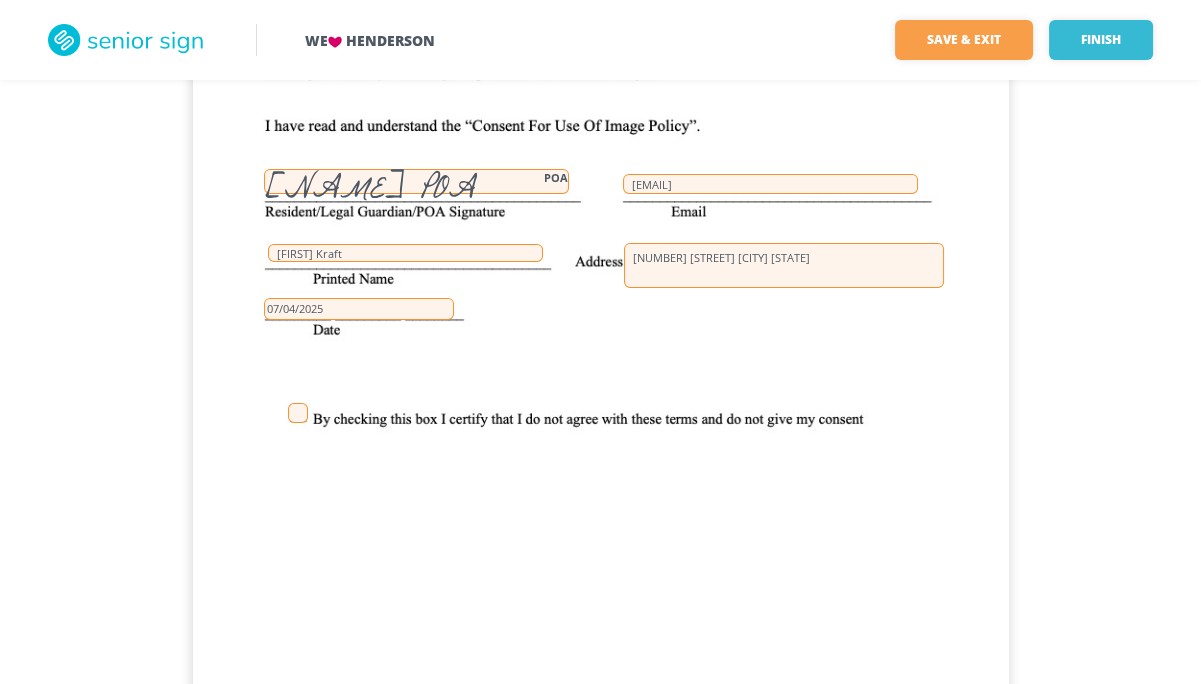 click at bounding box center (298, 413) 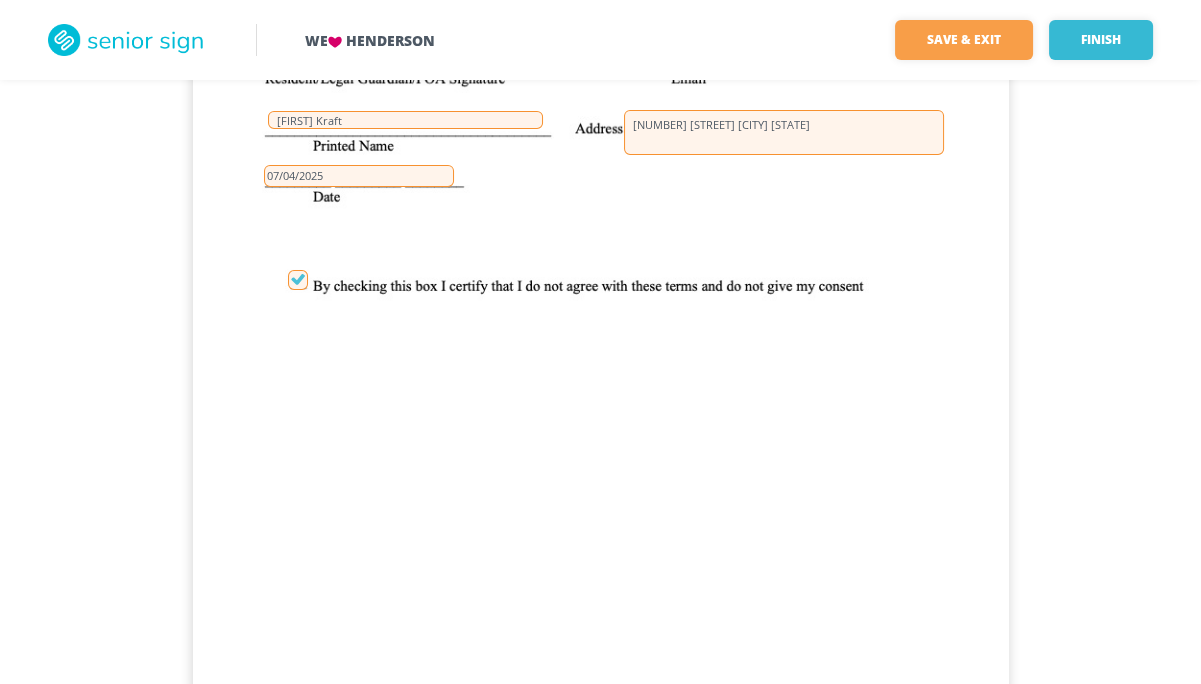scroll, scrollTop: 42113, scrollLeft: 0, axis: vertical 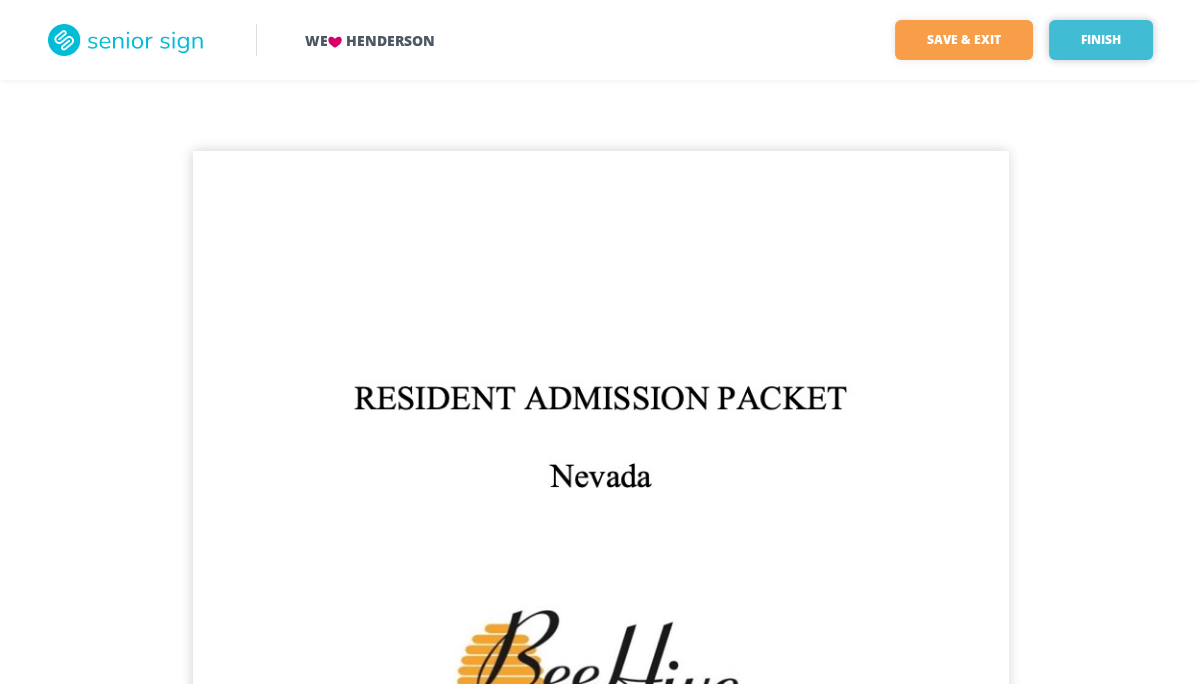 click on "Finish" at bounding box center [1101, 40] 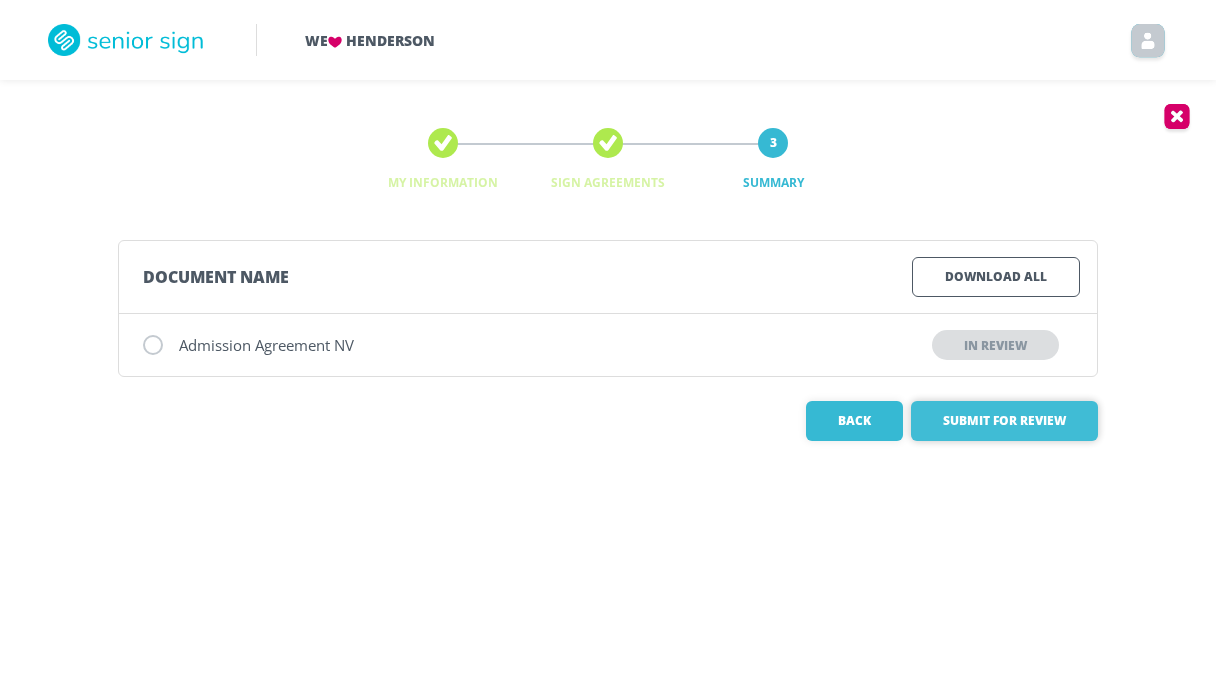 click on "Submit for Review" at bounding box center [1004, 421] 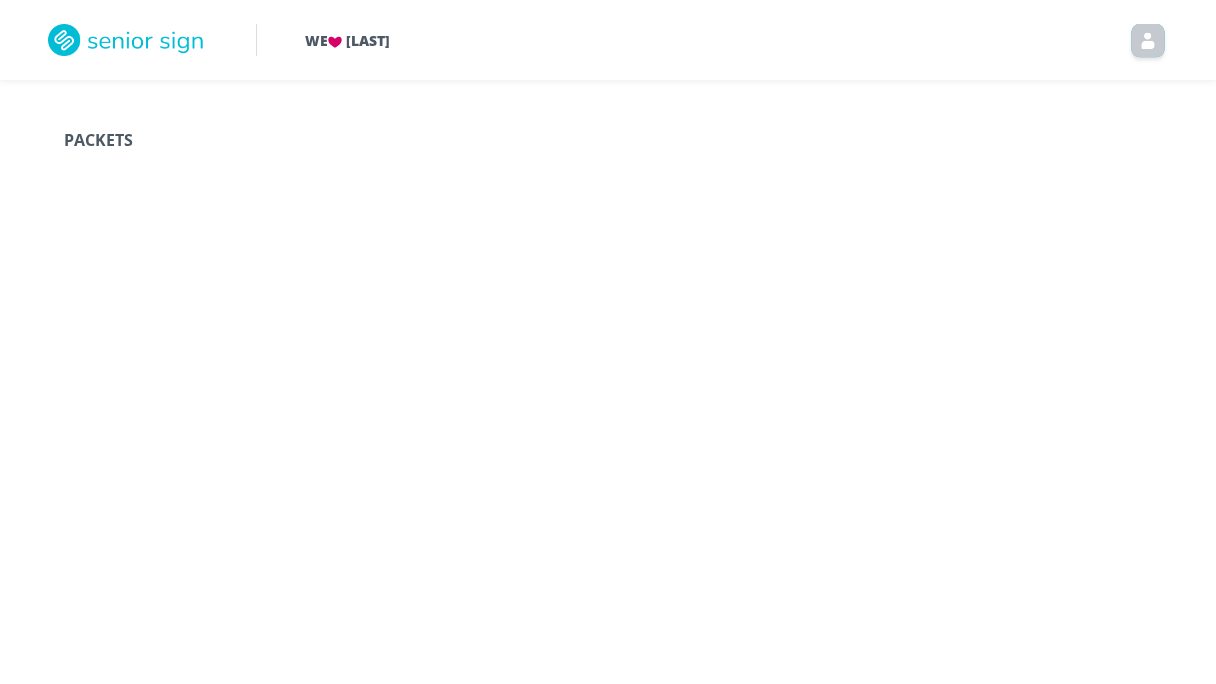 scroll, scrollTop: 0, scrollLeft: 0, axis: both 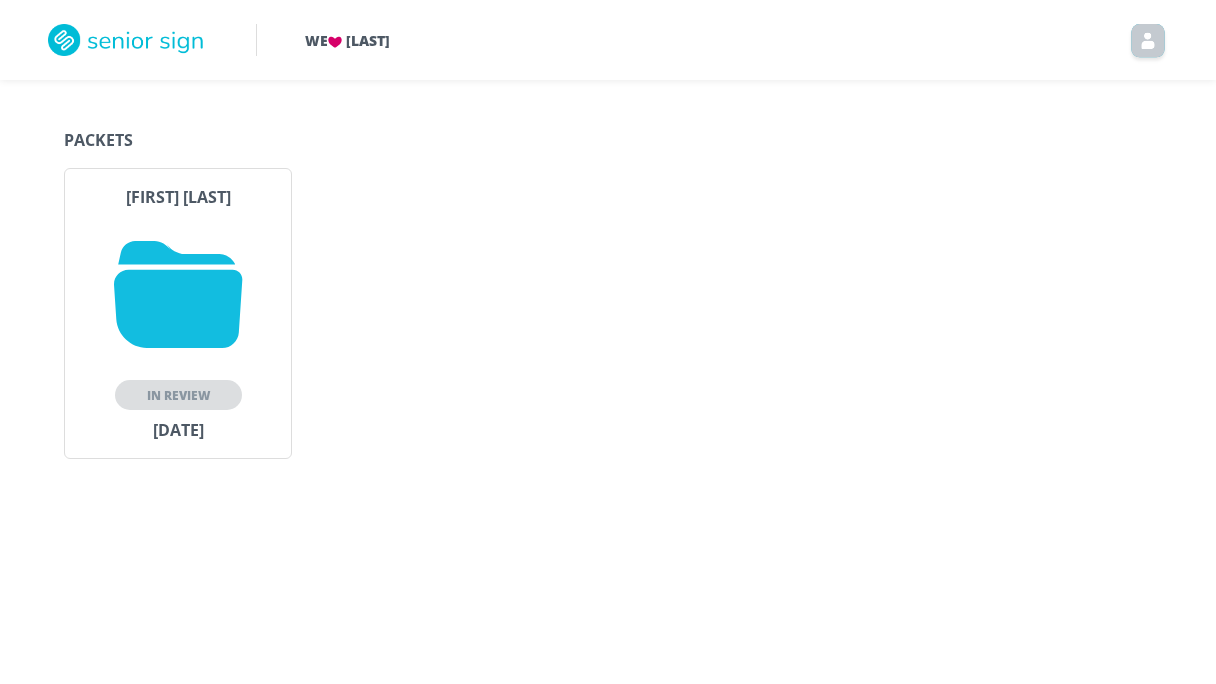 click on "In Review" at bounding box center (178, 395) 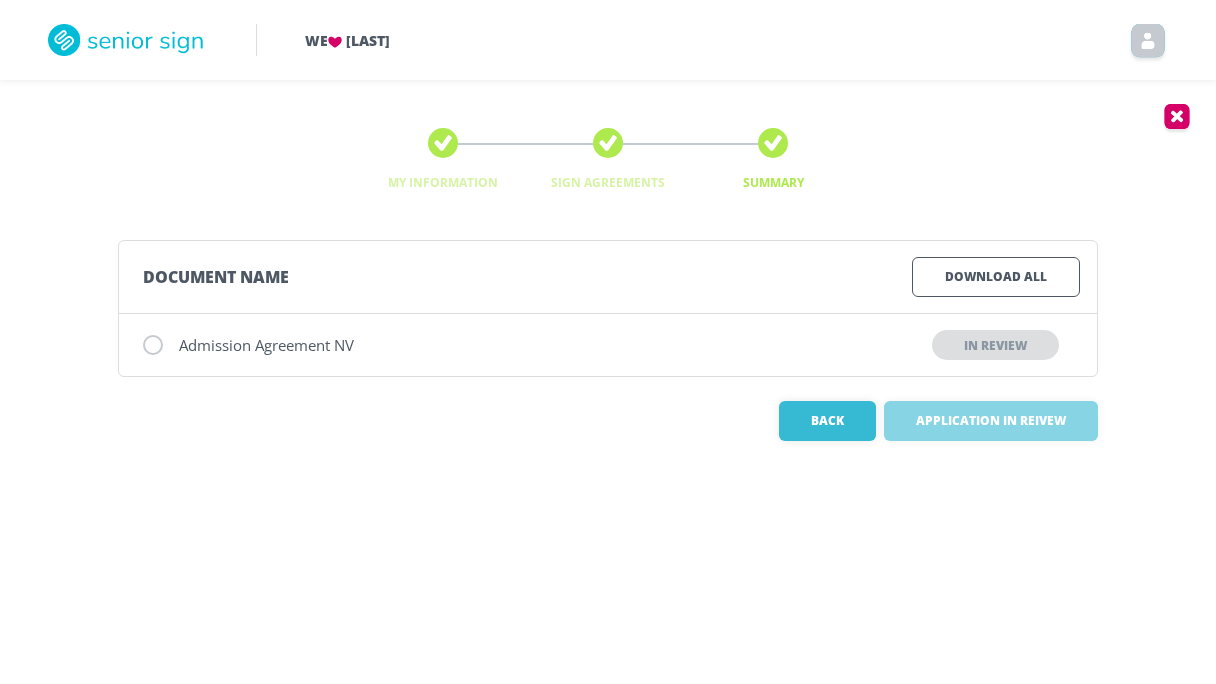 scroll, scrollTop: 0, scrollLeft: 0, axis: both 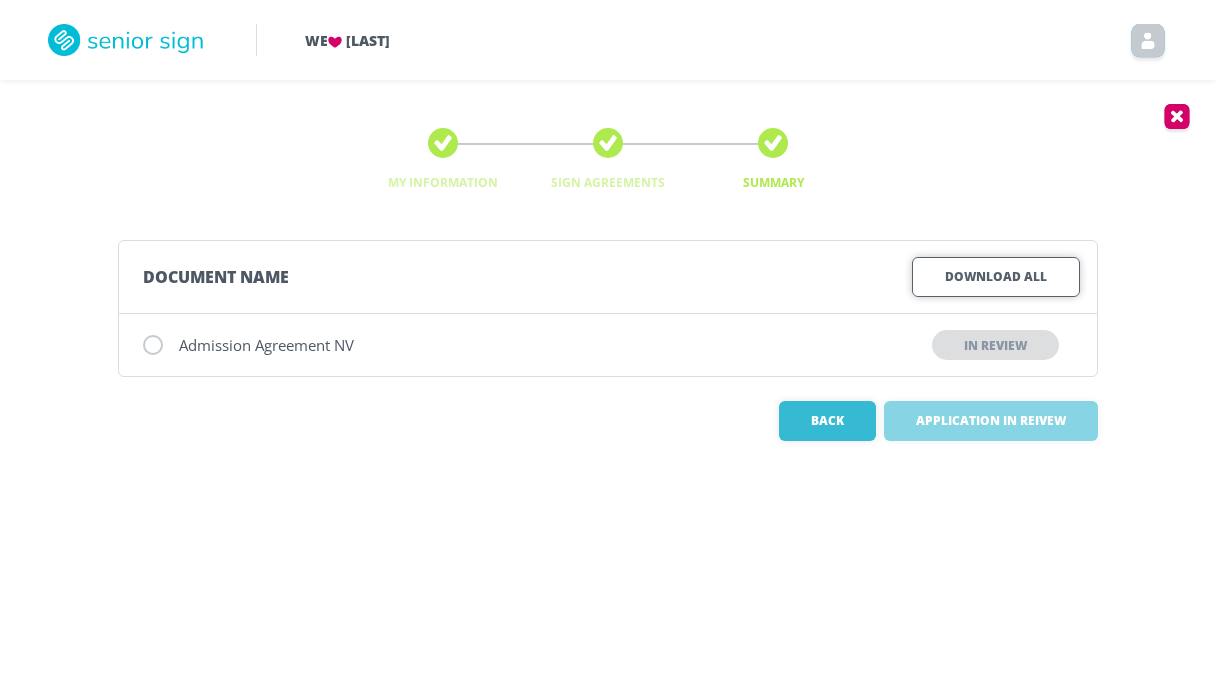 click on "Download All" at bounding box center [996, 277] 